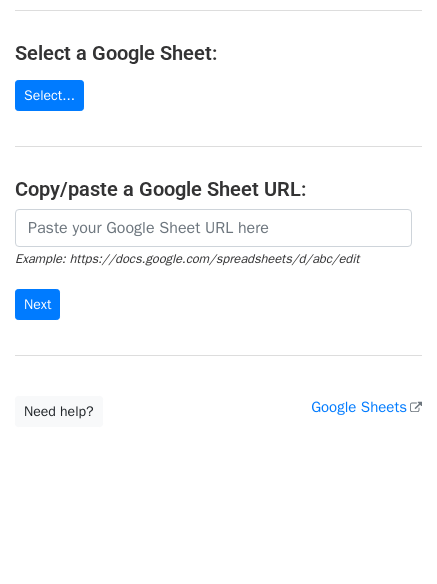 scroll, scrollTop: 217, scrollLeft: 0, axis: vertical 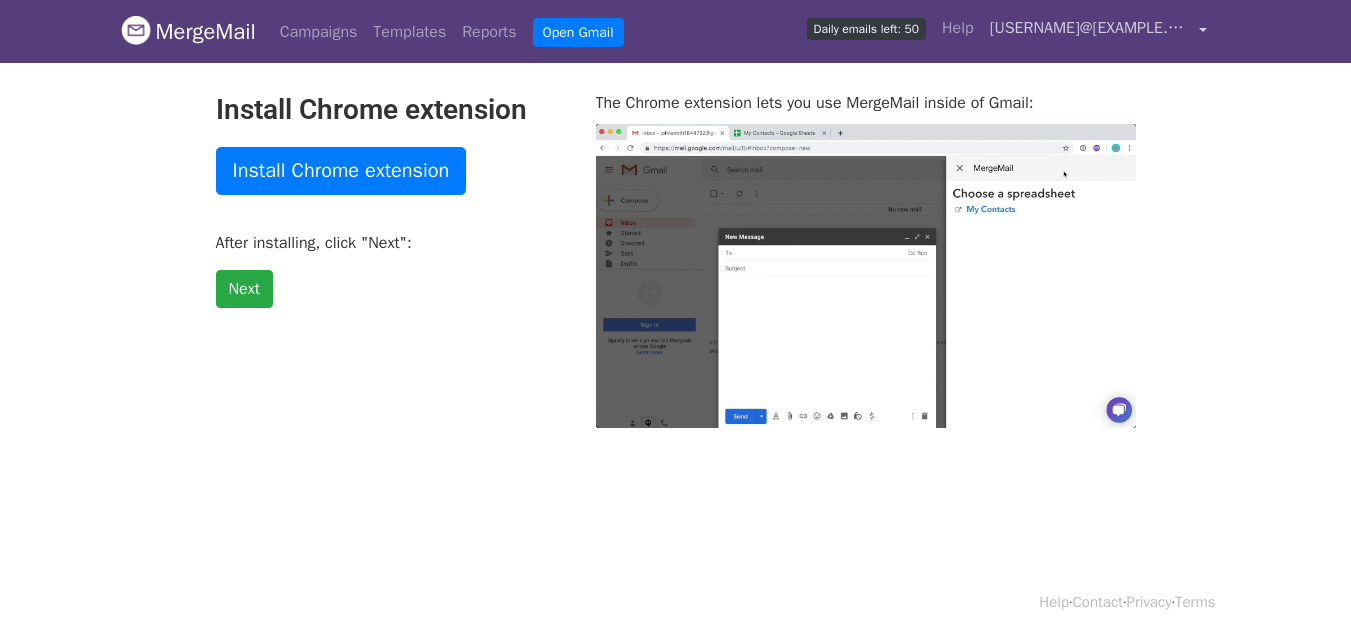 click on "[USERNAME]@example.com" at bounding box center (1090, 28) 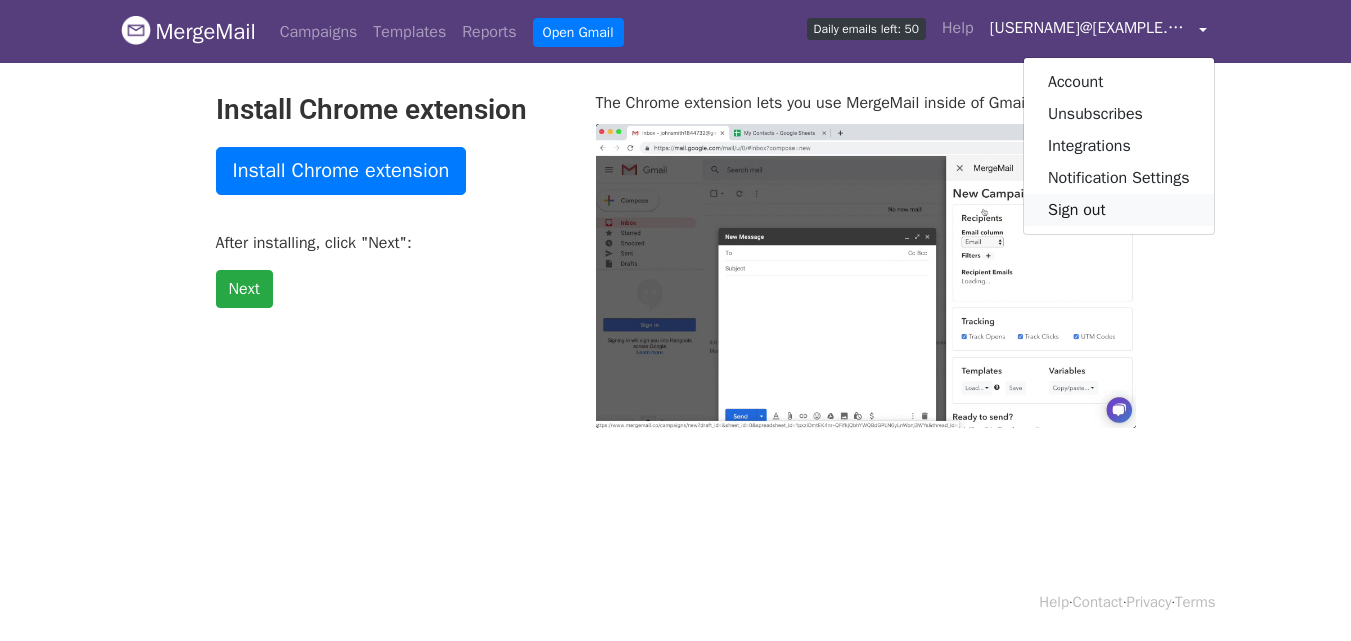 click on "Sign out" at bounding box center [1119, 210] 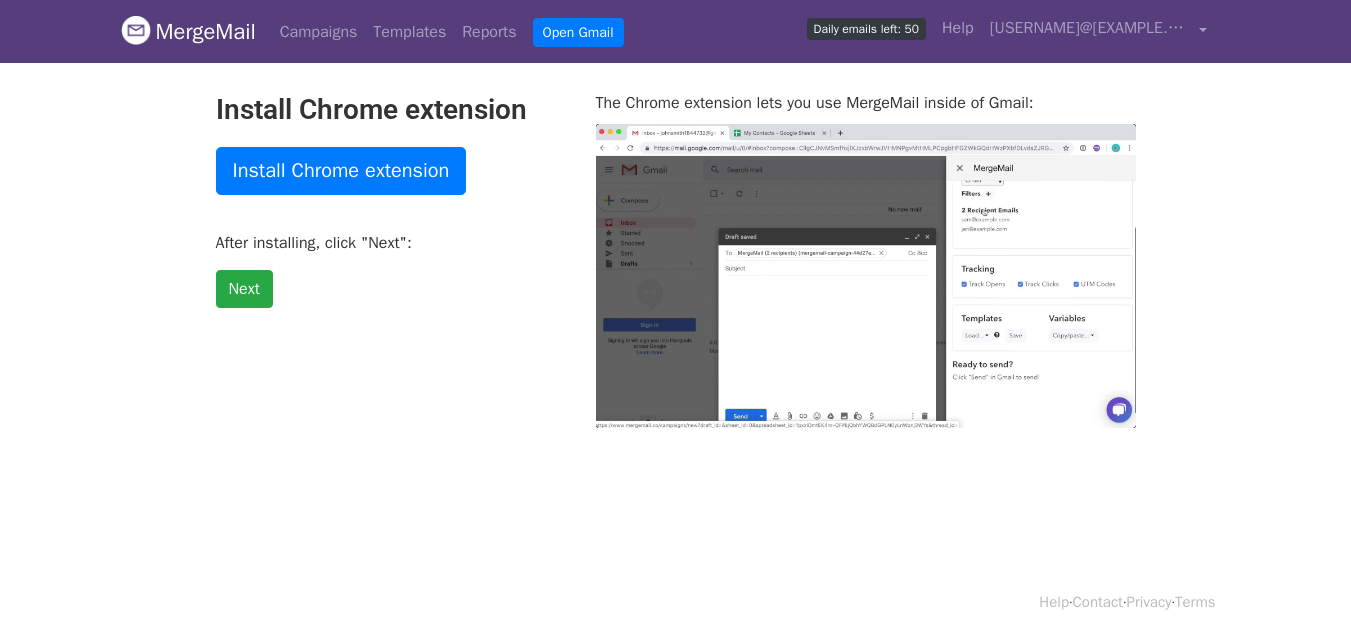 type on "40.35" 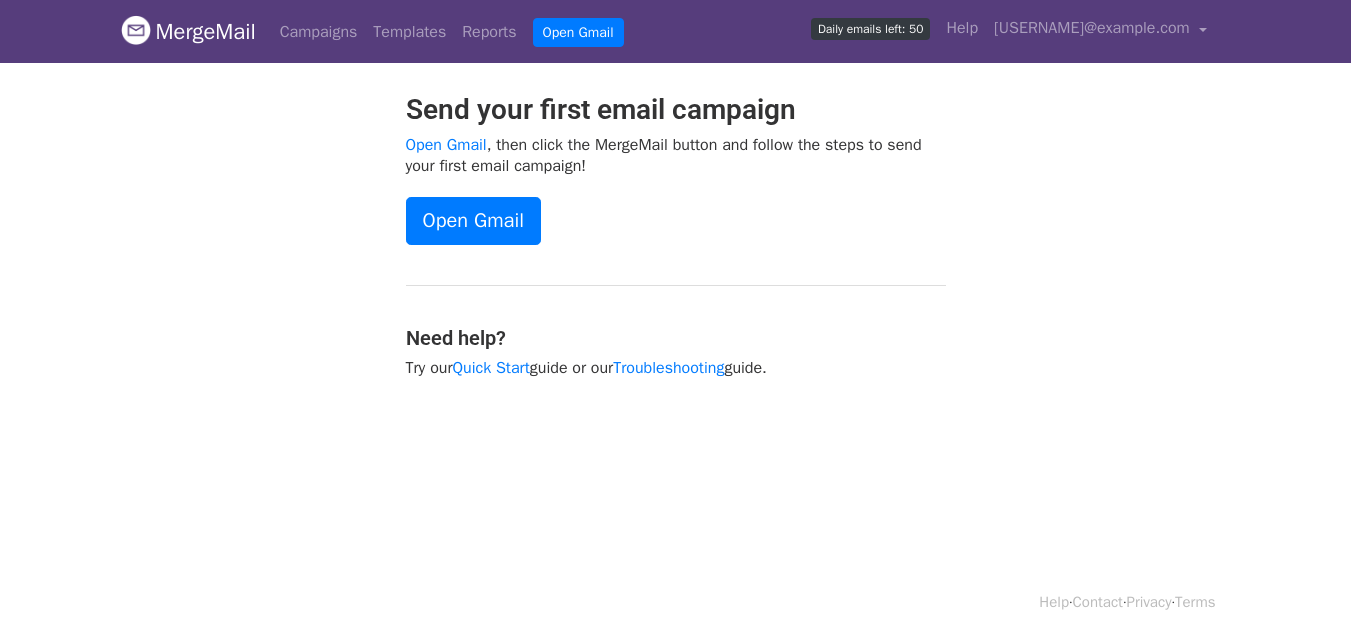 scroll, scrollTop: 0, scrollLeft: 0, axis: both 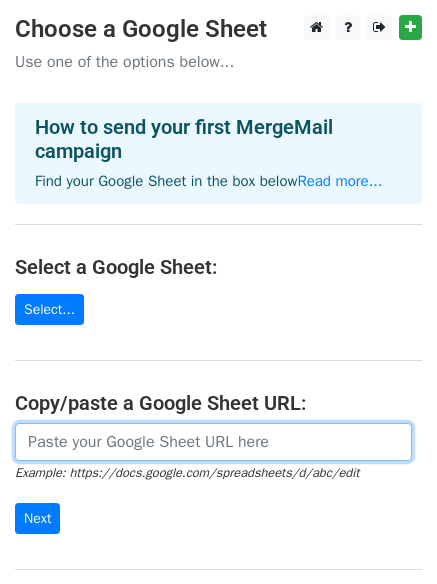 click at bounding box center [213, 442] 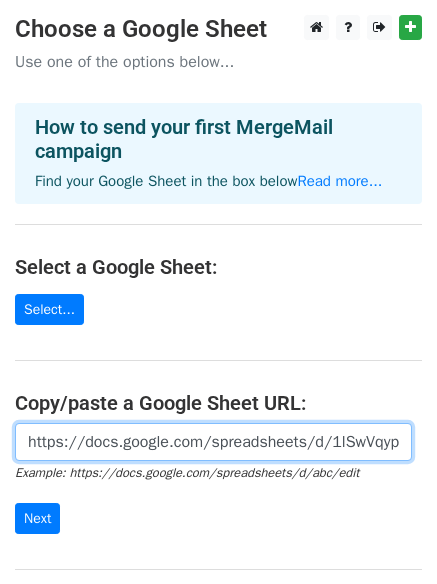 scroll, scrollTop: 0, scrollLeft: 447, axis: horizontal 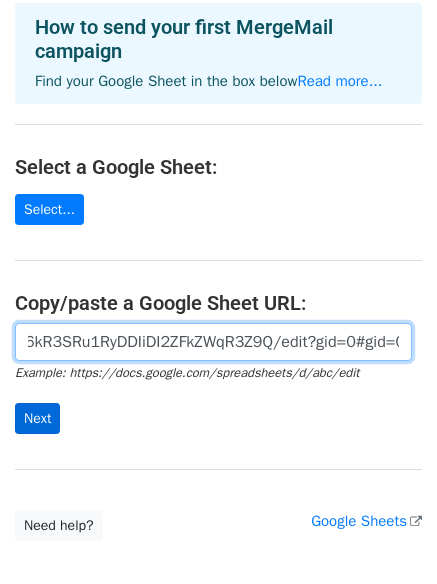 type on "https://docs.google.com/spreadsheets/d/1lSwVqypM0-EQRTg6kR3SRu1RyDDIiDI2ZFkZWqR3Z9Q/edit?gid=0#gid=0" 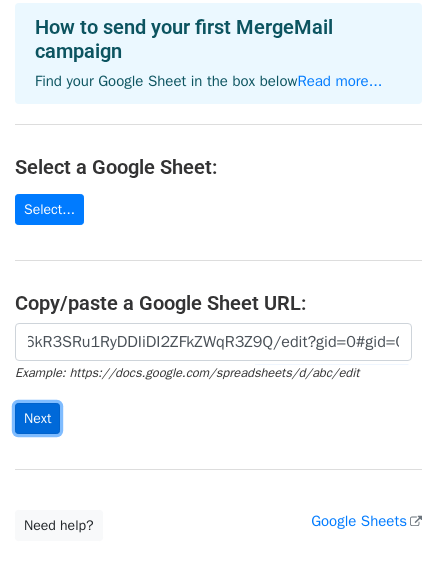 click on "Next" at bounding box center (37, 418) 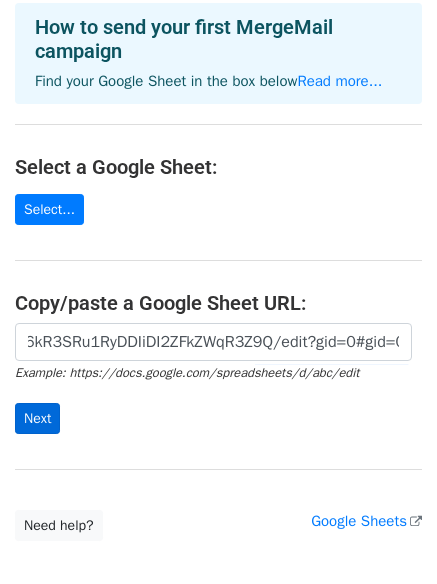 scroll, scrollTop: 0, scrollLeft: 0, axis: both 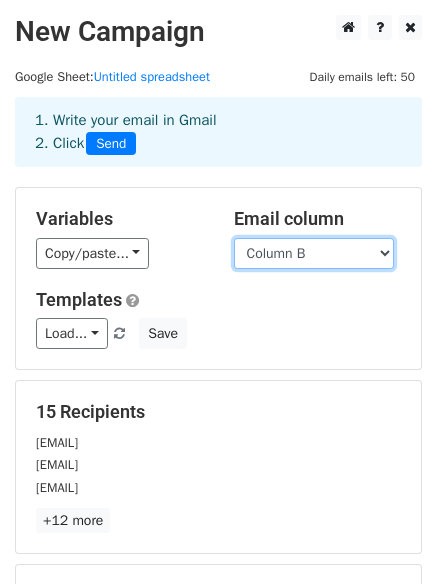 click on "Column A
Column B
Column C
Column D
Column E
Column F" at bounding box center [314, 253] 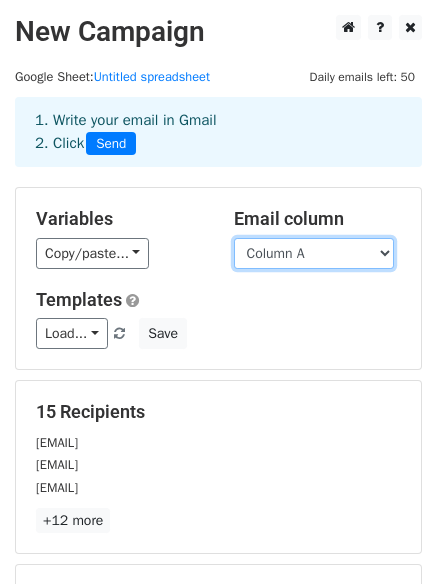 click on "Column A
Column B
Column C
Column D
Column E
Column F" at bounding box center (314, 253) 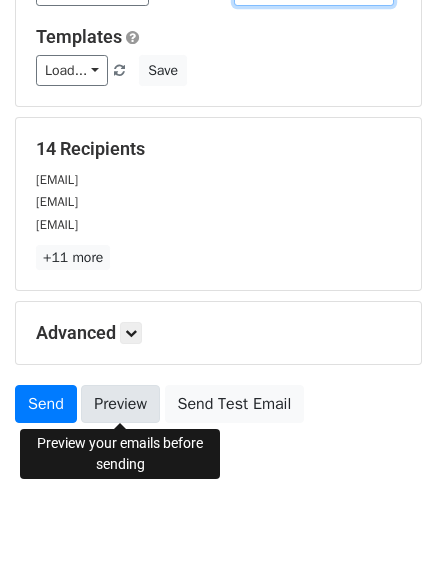 scroll, scrollTop: 272, scrollLeft: 0, axis: vertical 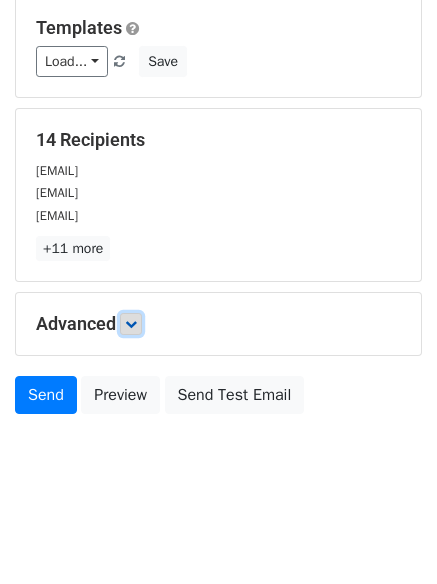 click at bounding box center (131, 324) 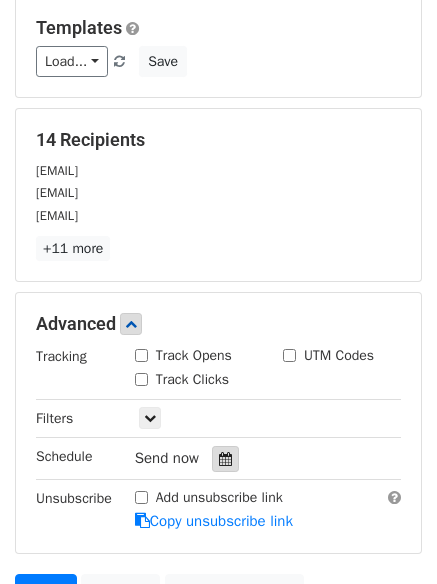 click at bounding box center [225, 459] 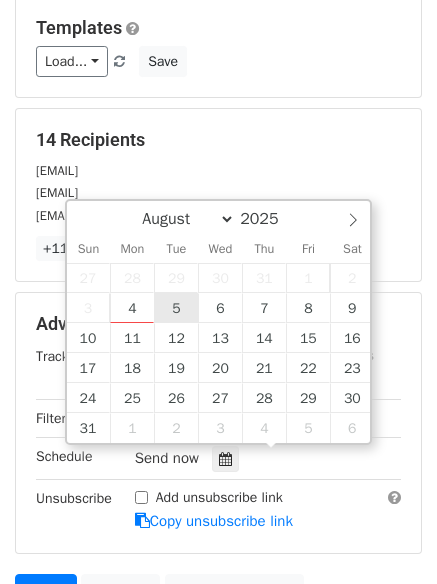 type on "2025-08-05 12:00" 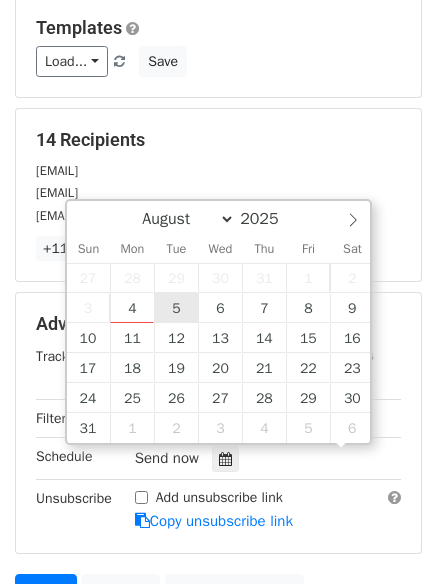 scroll, scrollTop: 1, scrollLeft: 0, axis: vertical 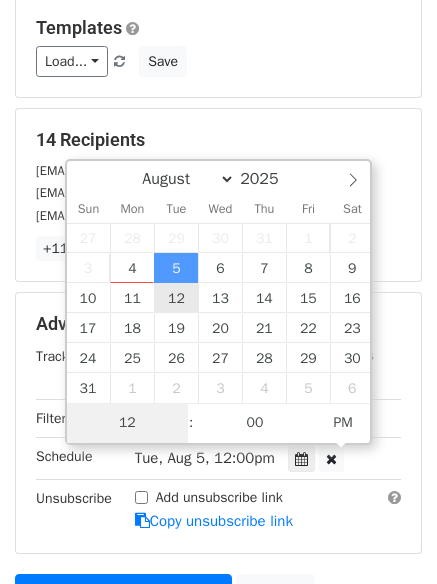 type on "1" 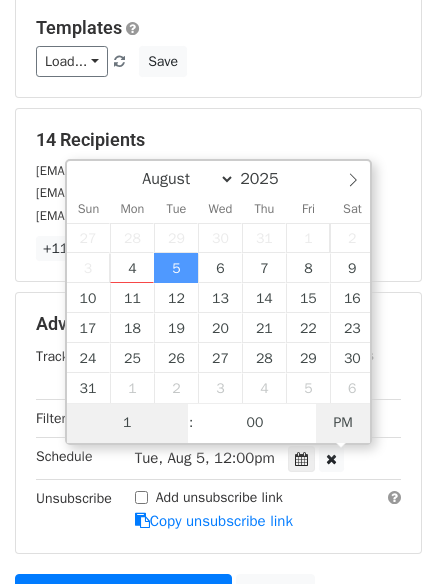 type on "2025-08-05 01:00" 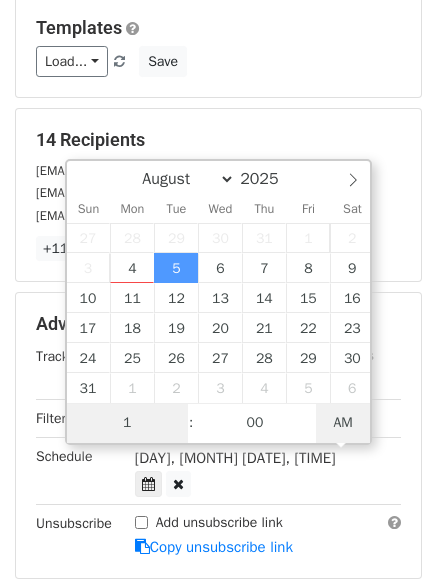 type on "01" 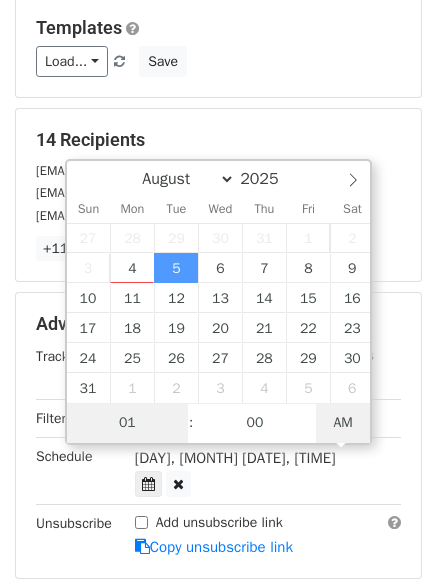 click on "AM" at bounding box center (343, 423) 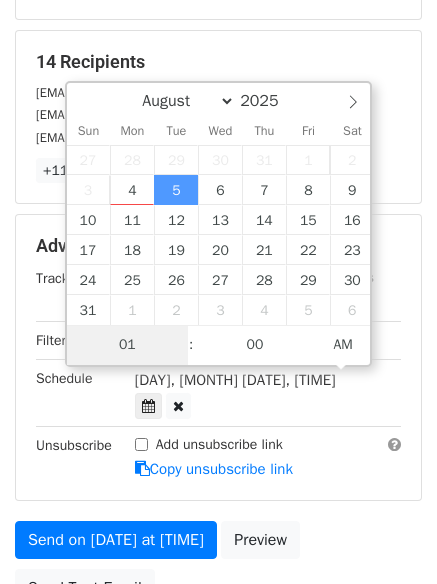 scroll, scrollTop: 472, scrollLeft: 0, axis: vertical 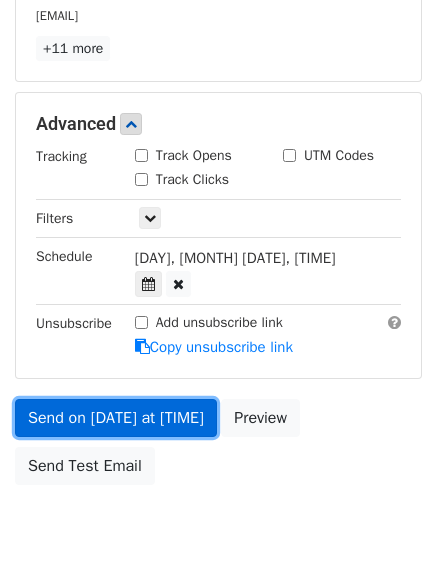 click on "Send on Aug 5 at 1:00am" at bounding box center (116, 418) 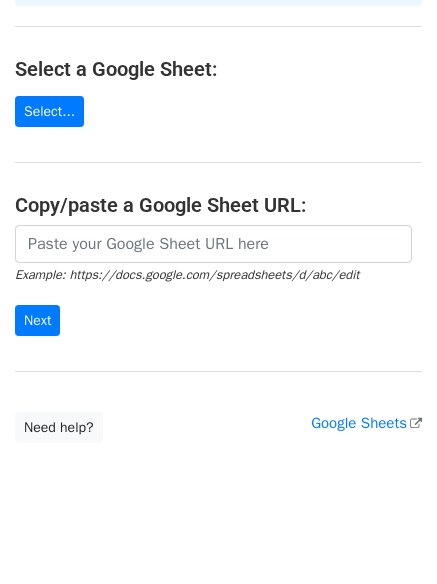scroll, scrollTop: 200, scrollLeft: 0, axis: vertical 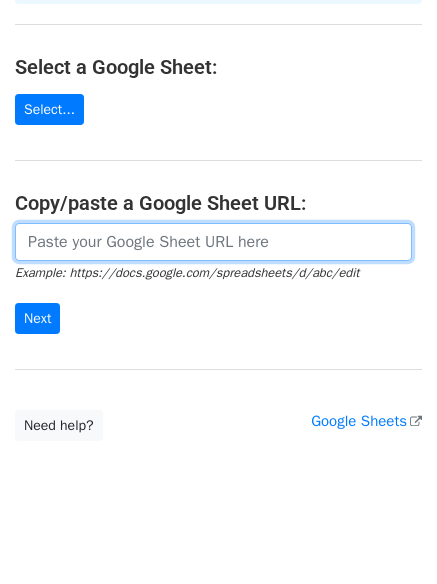 click at bounding box center [213, 242] 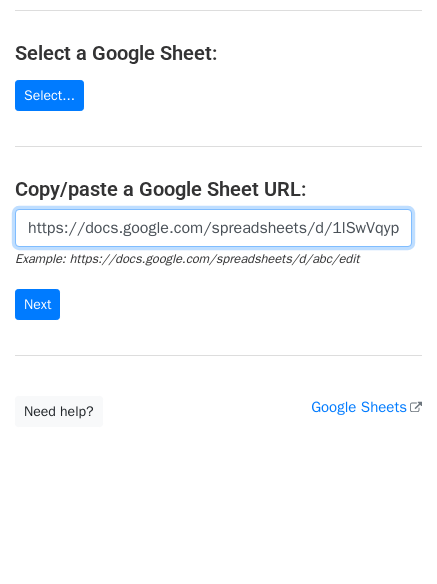 scroll, scrollTop: 217, scrollLeft: 0, axis: vertical 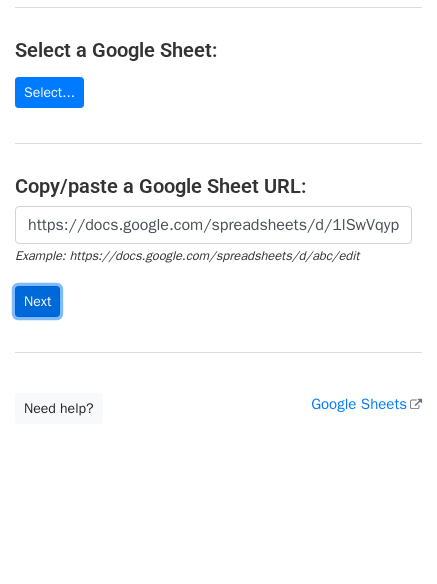 click on "Next" at bounding box center [37, 301] 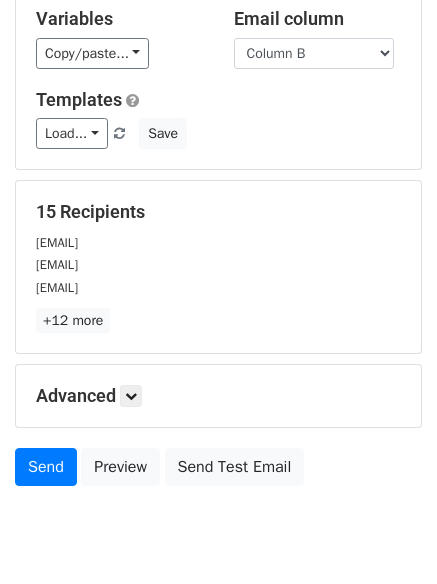 scroll, scrollTop: 272, scrollLeft: 0, axis: vertical 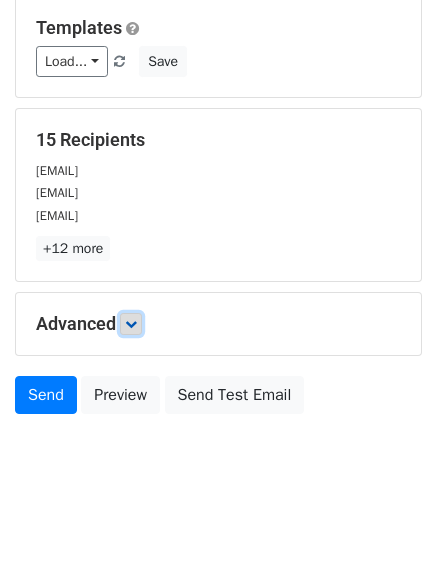click at bounding box center (131, 324) 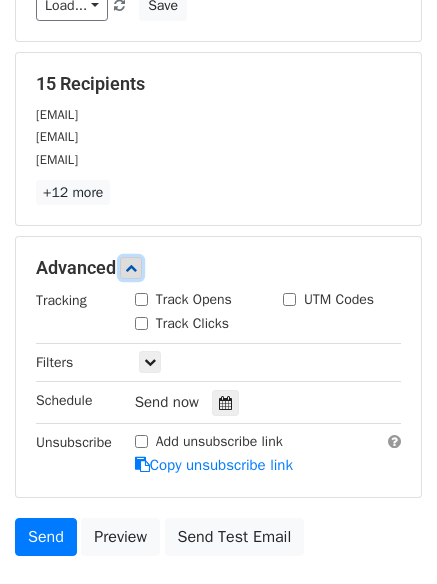 scroll, scrollTop: 372, scrollLeft: 0, axis: vertical 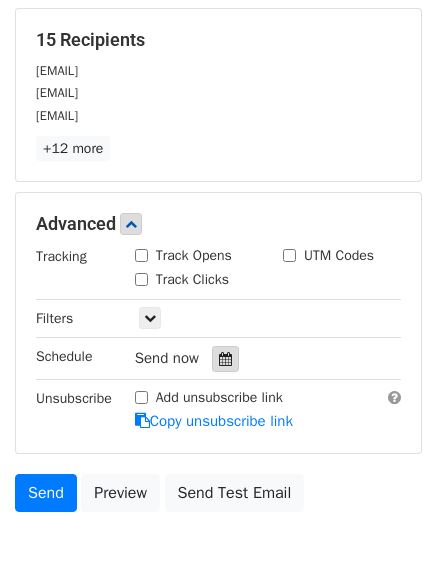 click at bounding box center [225, 359] 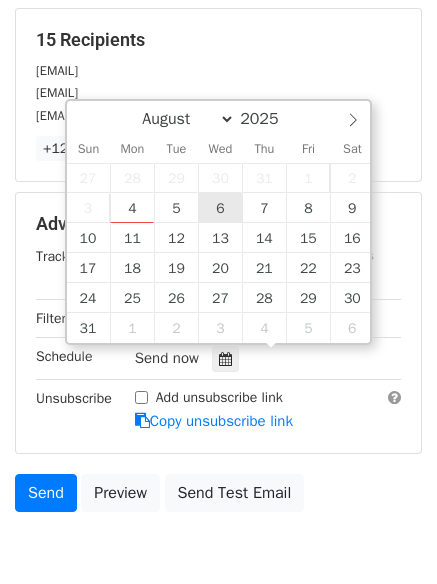 type on "2025-08-06 12:00" 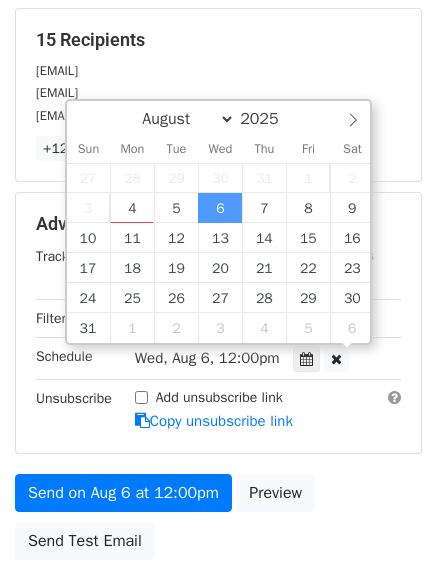 scroll, scrollTop: 1, scrollLeft: 0, axis: vertical 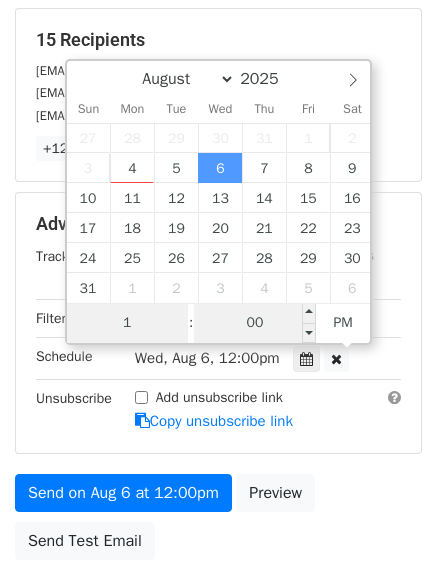 type on "1" 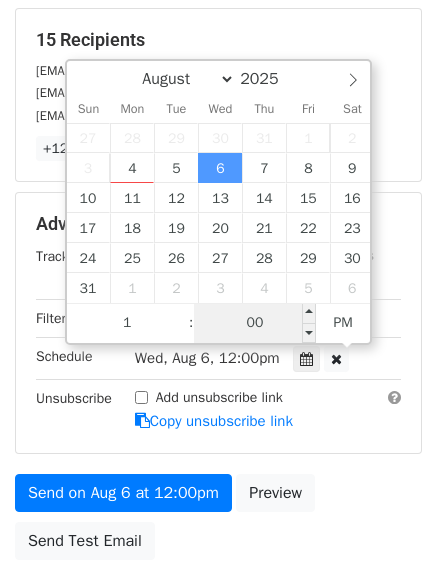 type on "2025-08-06 13:00" 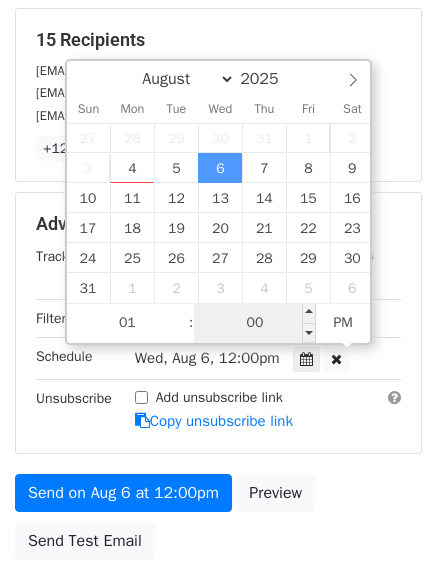 click on "00" at bounding box center (255, 323) 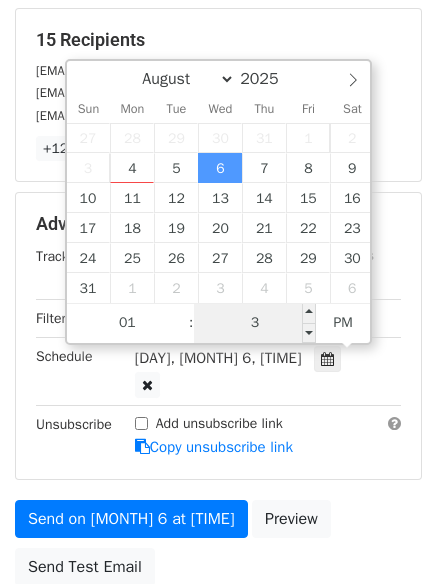 type on "30" 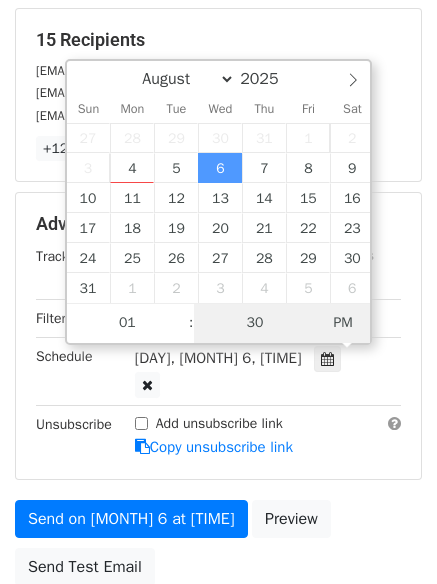 type on "2025-08-06 01:30" 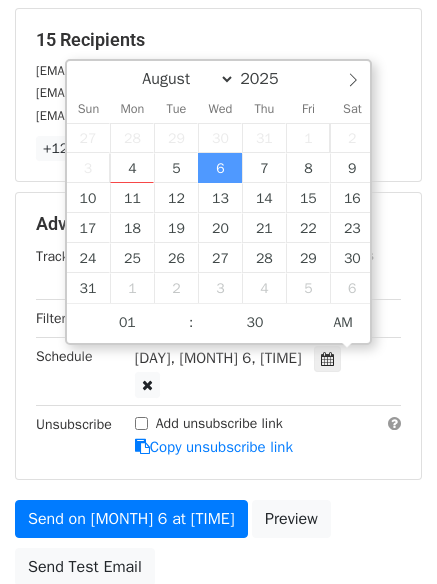 click on "Add unsubscribe link
Copy unsubscribe link" at bounding box center [268, 436] 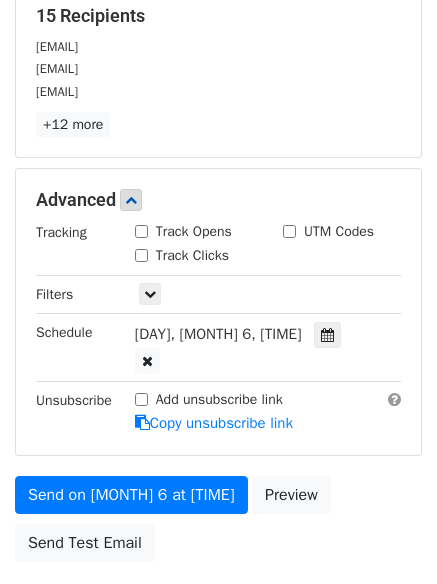 scroll, scrollTop: 472, scrollLeft: 0, axis: vertical 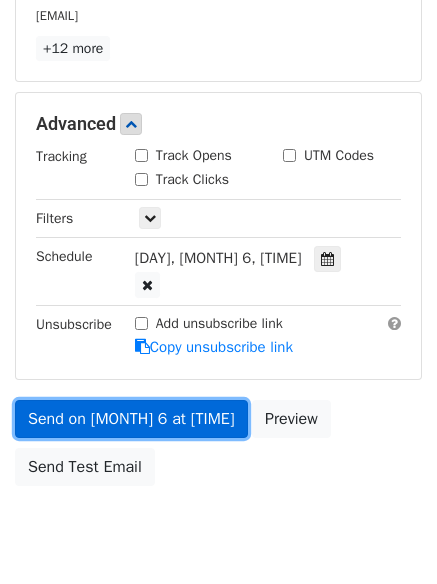 click on "Send on Aug 6 at 1:30am" at bounding box center (131, 419) 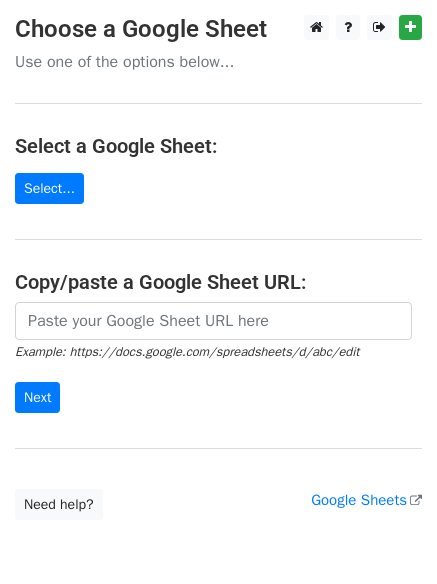 scroll, scrollTop: 0, scrollLeft: 0, axis: both 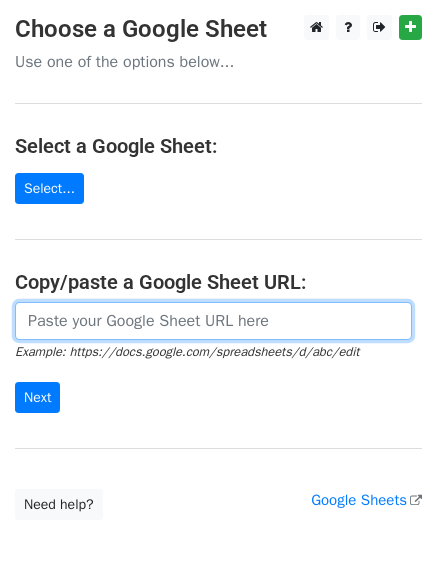 click at bounding box center [213, 321] 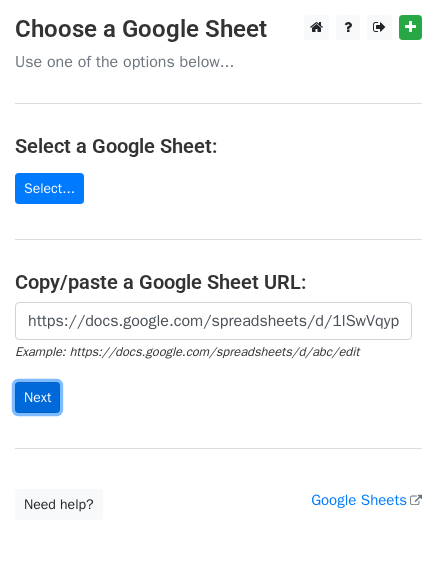 click on "Next" at bounding box center (37, 397) 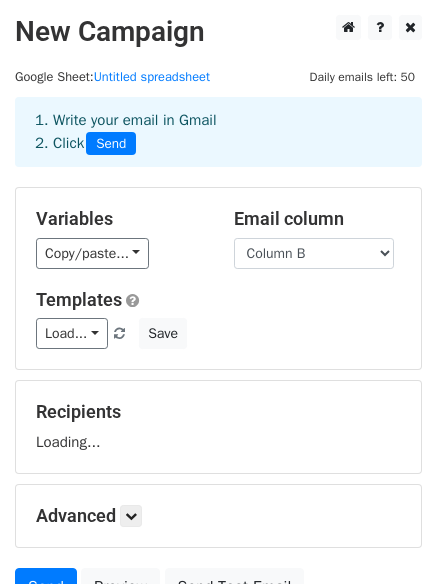 scroll, scrollTop: 0, scrollLeft: 0, axis: both 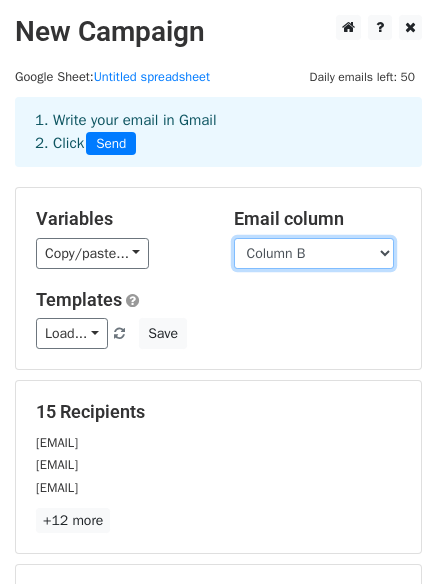 click on "Column A
Column B
Column C
Column D
Column E
Column F" at bounding box center [314, 253] 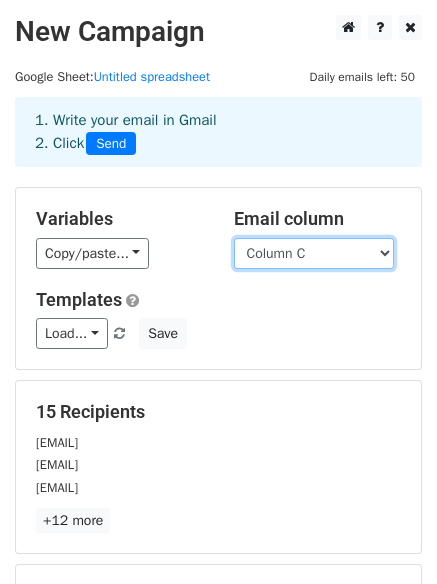 click on "Column A
Column B
Column C
Column D
Column E
Column F" at bounding box center (314, 253) 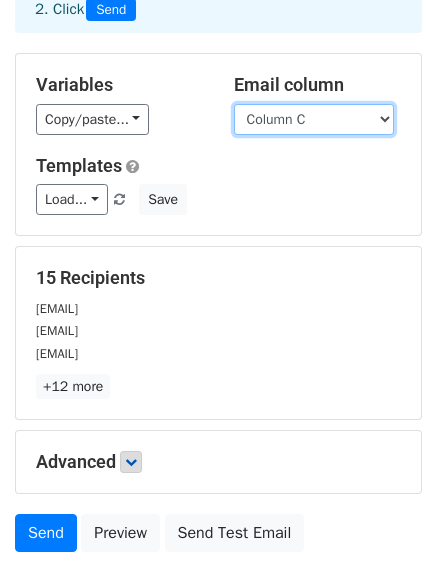 scroll, scrollTop: 192, scrollLeft: 0, axis: vertical 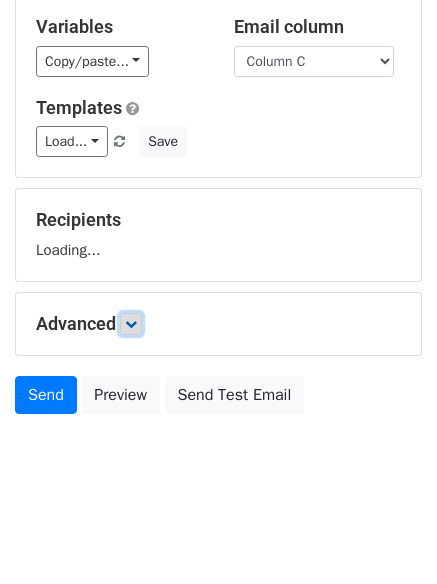 click at bounding box center (131, 324) 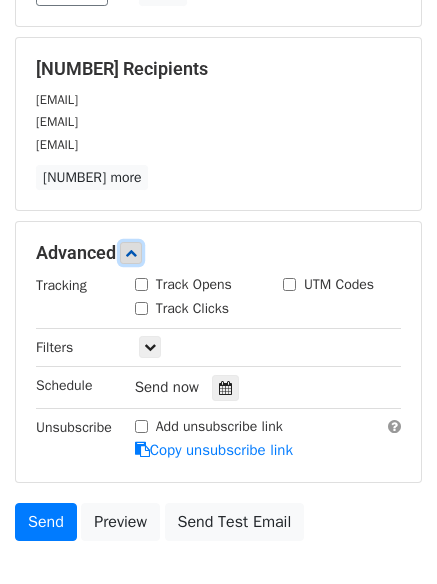 scroll, scrollTop: 392, scrollLeft: 0, axis: vertical 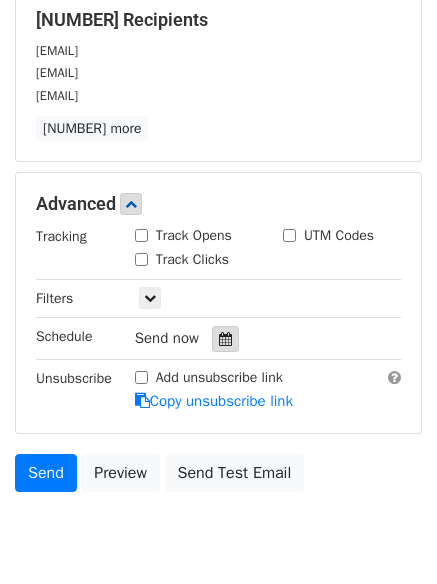 click at bounding box center (225, 339) 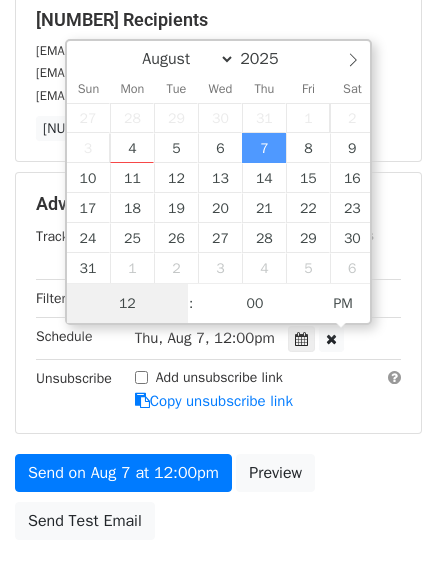 scroll, scrollTop: 1, scrollLeft: 0, axis: vertical 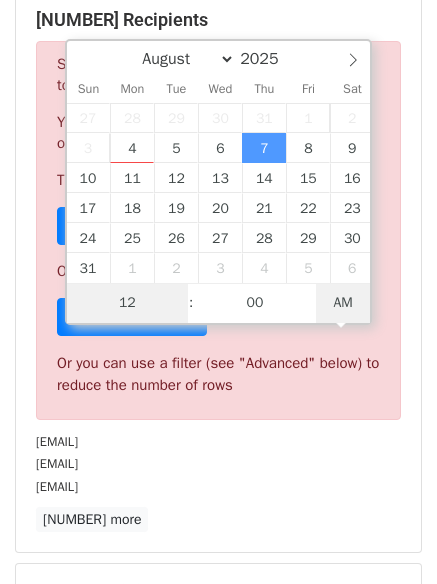 click on "AM" at bounding box center (343, 303) 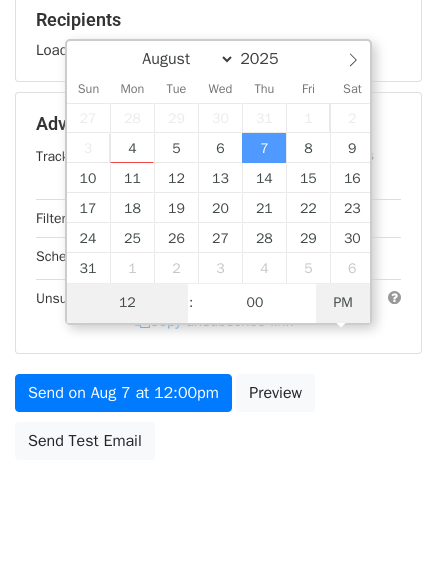 click on "PM" at bounding box center [343, 303] 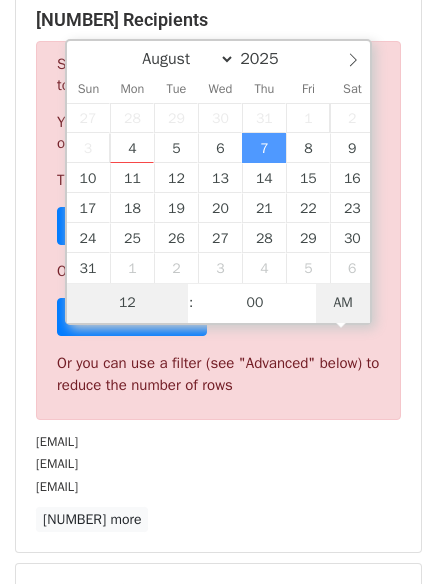 click on "AM" at bounding box center (343, 303) 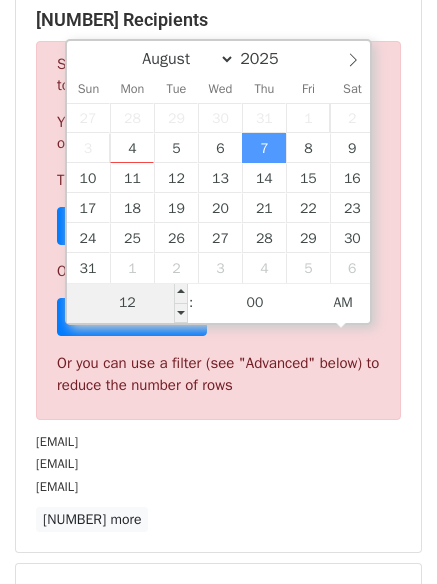 click on "12" at bounding box center (128, 303) 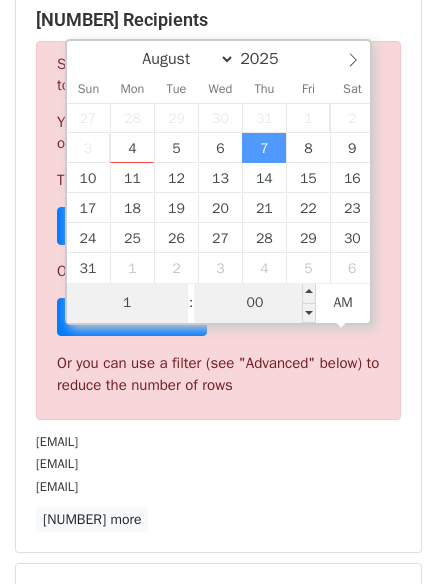 type on "1" 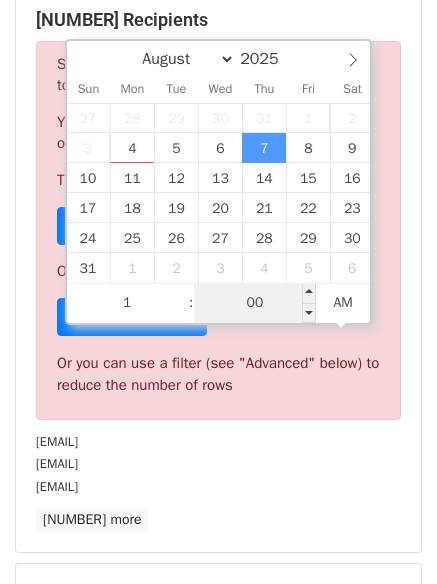type on "2025-08-07 01:00" 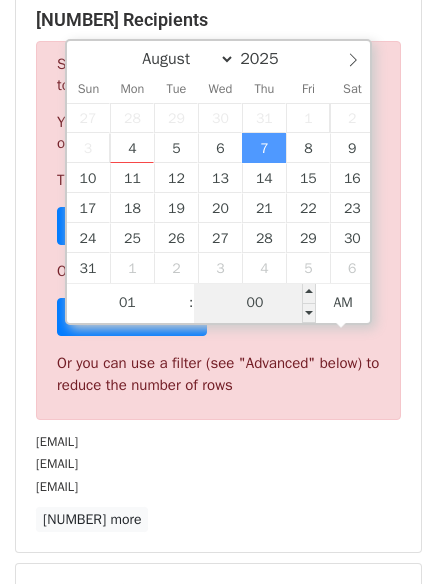 click on "00" at bounding box center [255, 303] 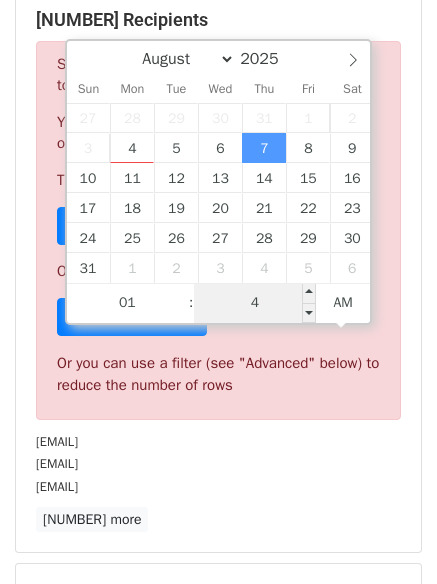 type on "40" 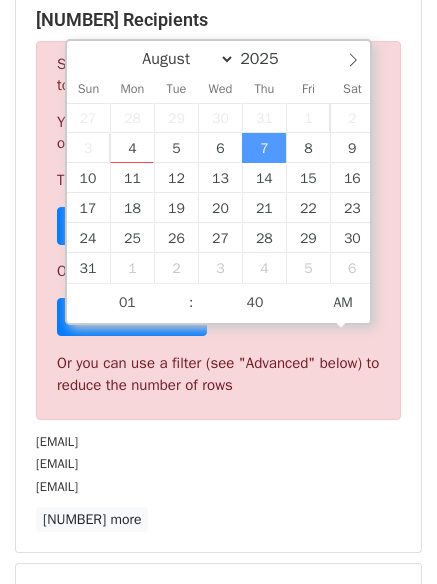 type on "2025-08-07 01:40" 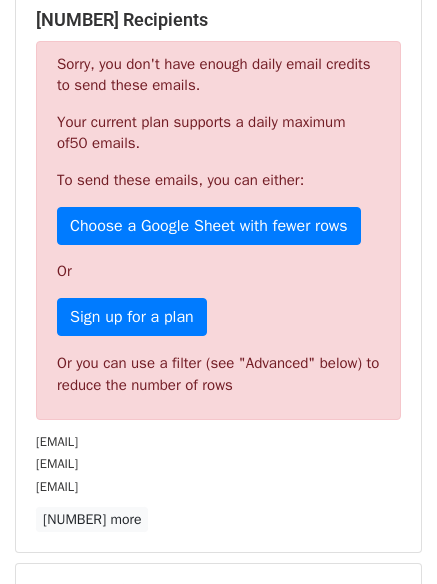click on "[EMAIL]" at bounding box center [218, 441] 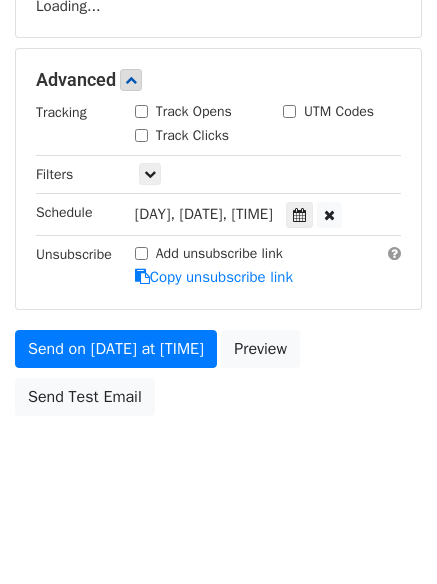 scroll, scrollTop: 775, scrollLeft: 0, axis: vertical 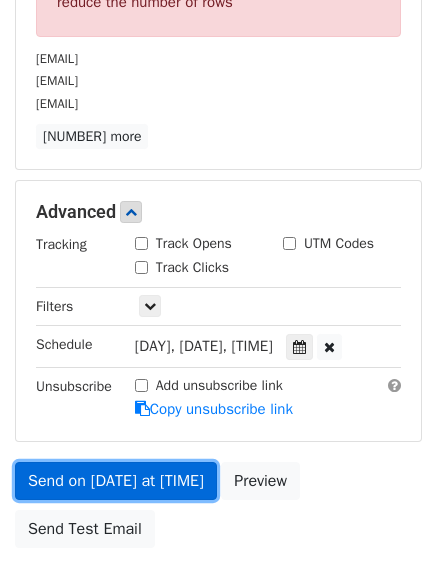 click on "Send on Aug 7 at 1:40am" at bounding box center (116, 481) 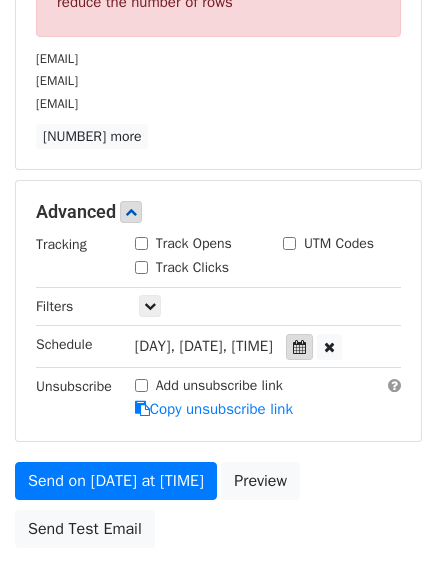 click at bounding box center (299, 347) 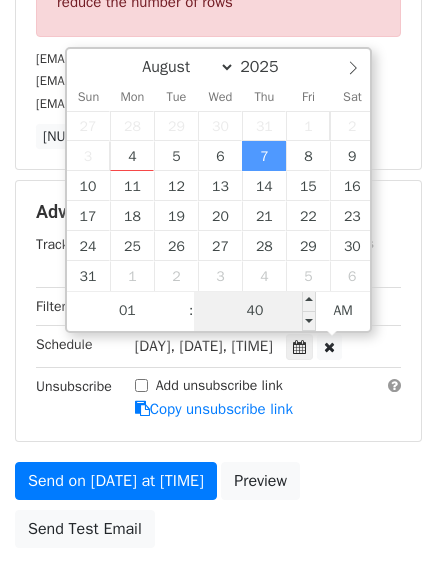 click on "40" at bounding box center (255, 311) 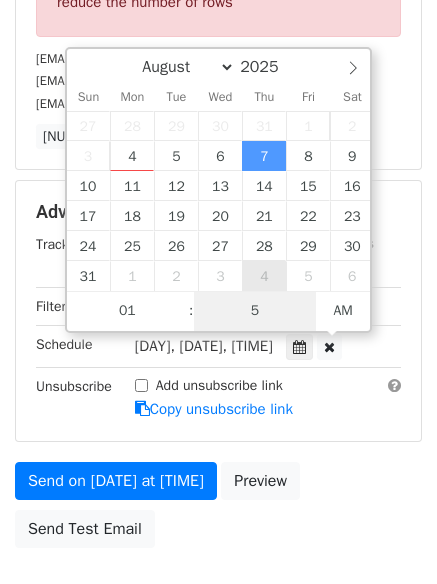 type on "50" 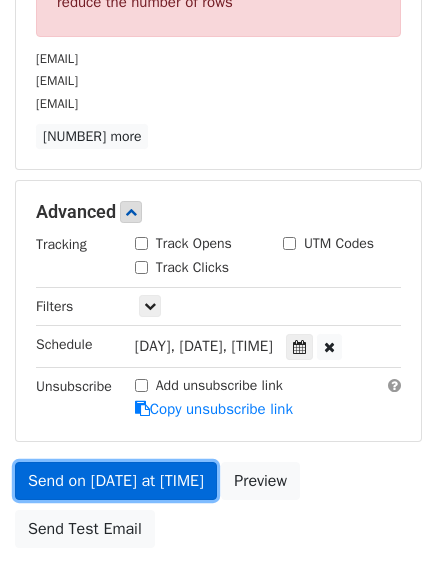 click on "Send on Aug 7 at 1:40am" at bounding box center (116, 481) 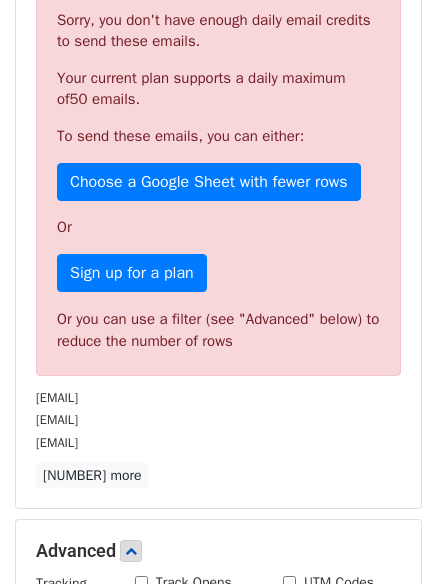 scroll, scrollTop: 775, scrollLeft: 0, axis: vertical 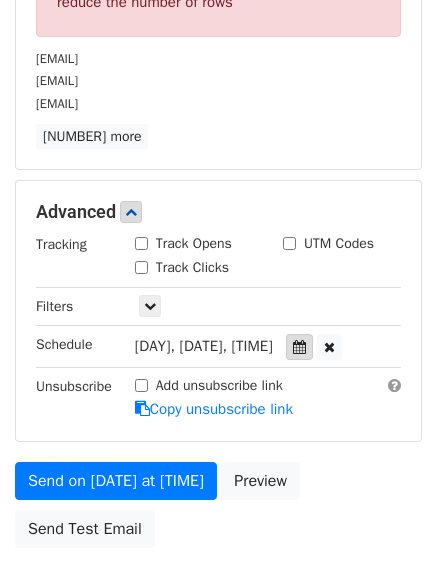 click at bounding box center (299, 347) 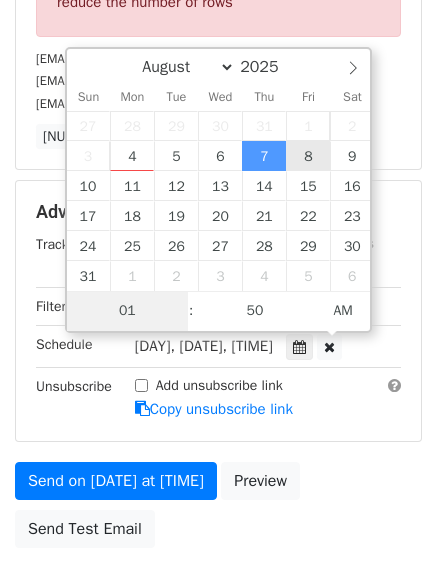 type on "2025-08-08 01:50" 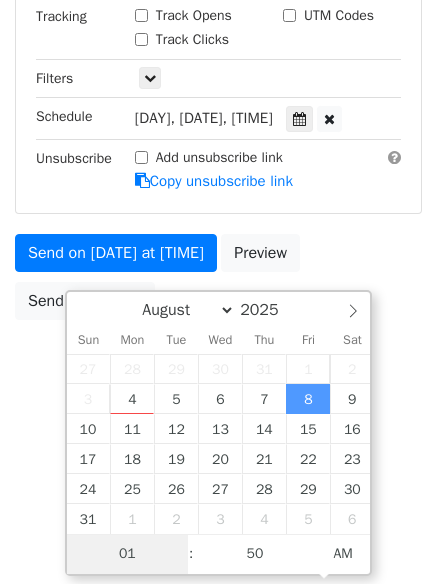 scroll, scrollTop: 775, scrollLeft: 0, axis: vertical 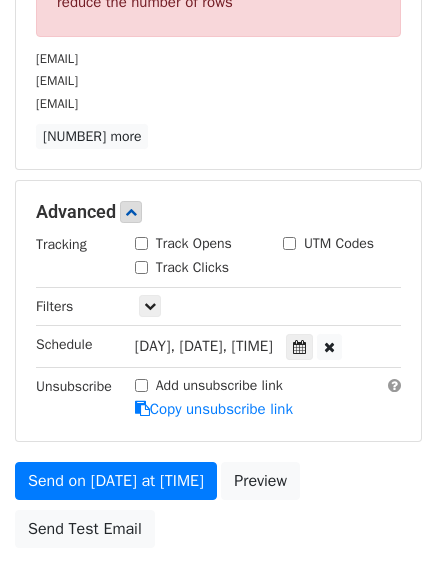 click on "Advanced
Tracking
Track Opens
UTM Codes
Track Clicks
Filters
Only include spreadsheet rows that match the following filters:
Schedule
Fri, Aug 8, 1:50am
2025-08-08 01:50
Unsubscribe
Add unsubscribe link
Copy unsubscribe link" at bounding box center (218, 310) 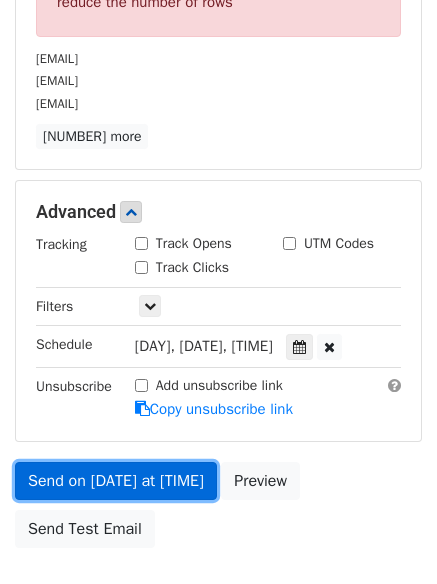 click on "Send on Aug 8 at 1:50am" at bounding box center (116, 481) 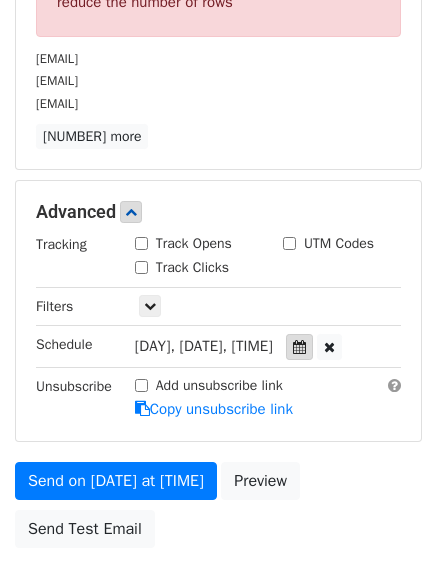 click at bounding box center (299, 347) 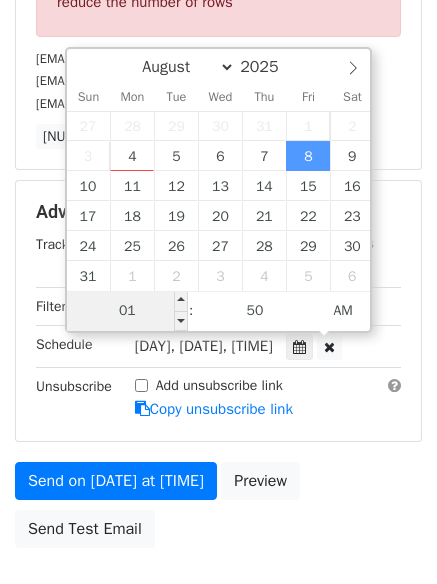 click on "01" at bounding box center [128, 311] 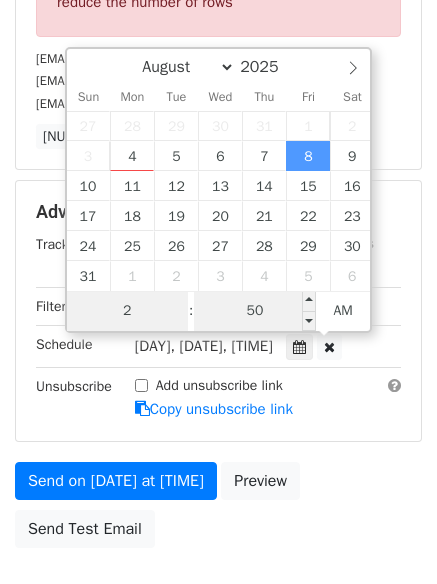 type on "2" 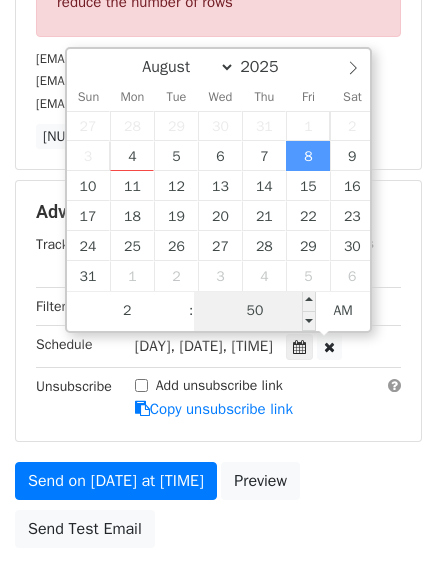 type on "2025-08-08 02:50" 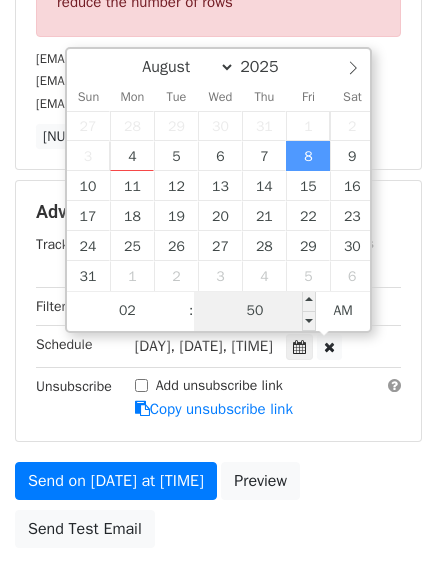 click on "50" at bounding box center (255, 311) 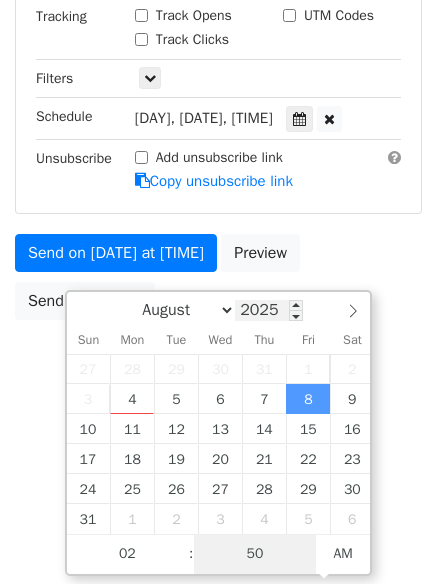 type 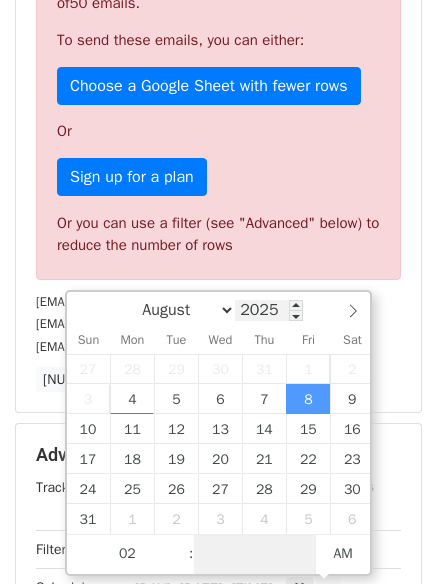 scroll, scrollTop: 775, scrollLeft: 0, axis: vertical 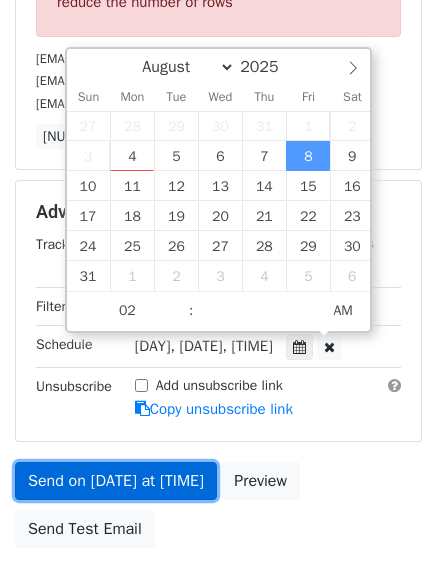 type on "[DATE] [TIME]" 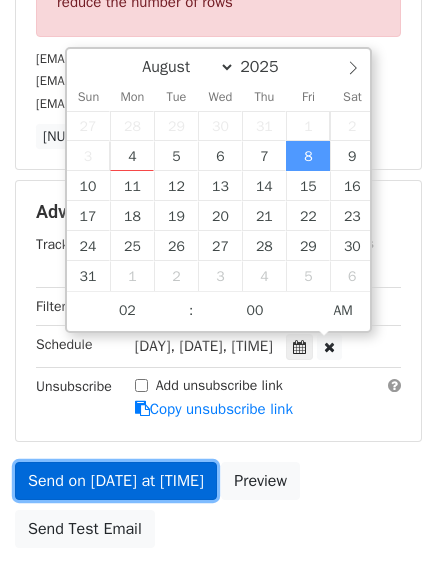 click on "Send on Aug 8 at 2:50am" at bounding box center (116, 481) 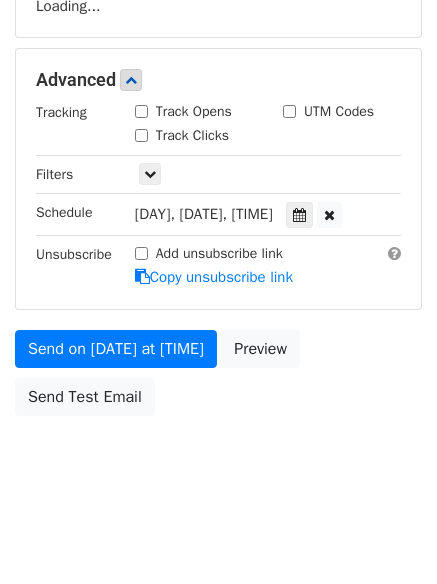 scroll, scrollTop: 775, scrollLeft: 0, axis: vertical 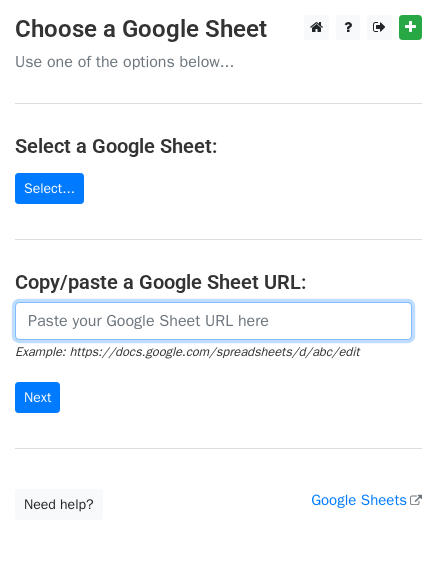 click at bounding box center (213, 321) 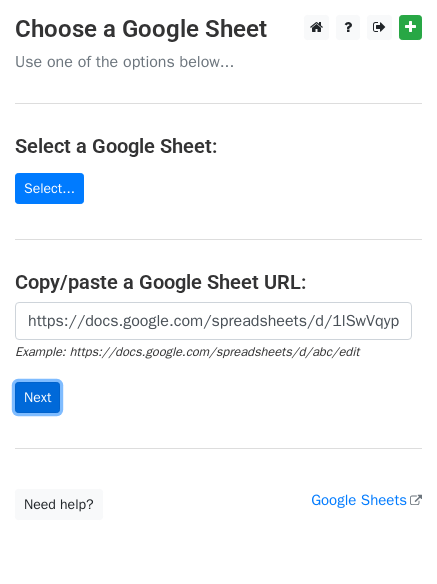 click on "Next" at bounding box center [37, 397] 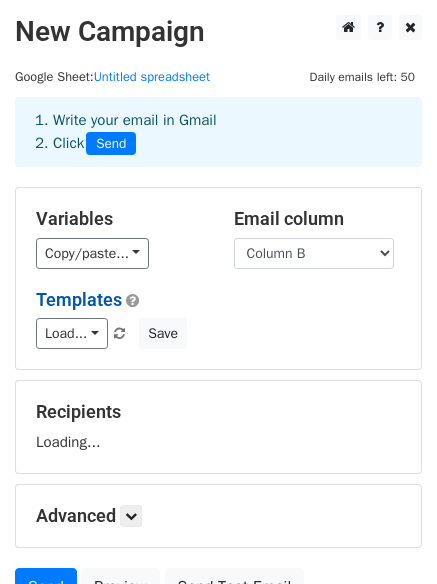 scroll, scrollTop: 0, scrollLeft: 0, axis: both 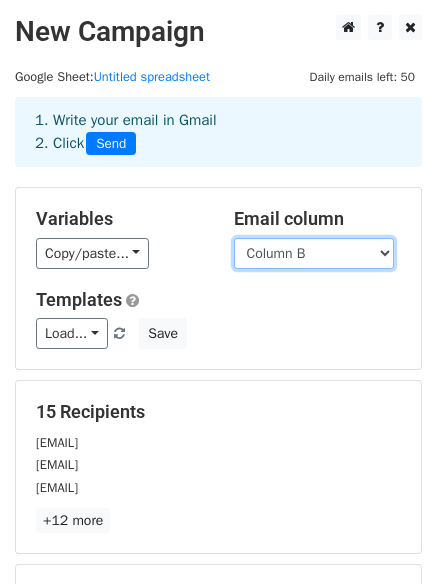 click on "Column A
Column B
Column C
Column D
Column E
Column F" at bounding box center [314, 253] 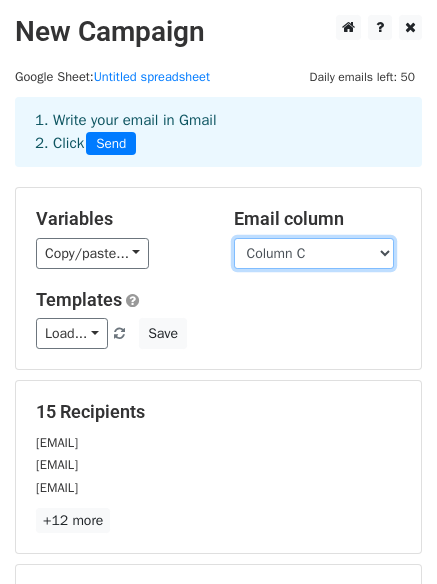 click on "Column A
Column B
Column C
Column D
Column E
Column F" at bounding box center (314, 253) 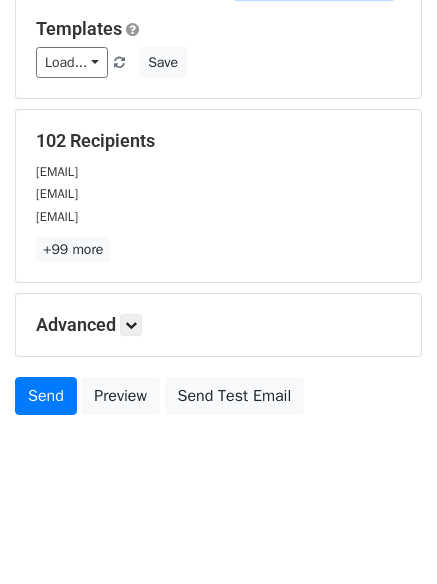 scroll, scrollTop: 272, scrollLeft: 0, axis: vertical 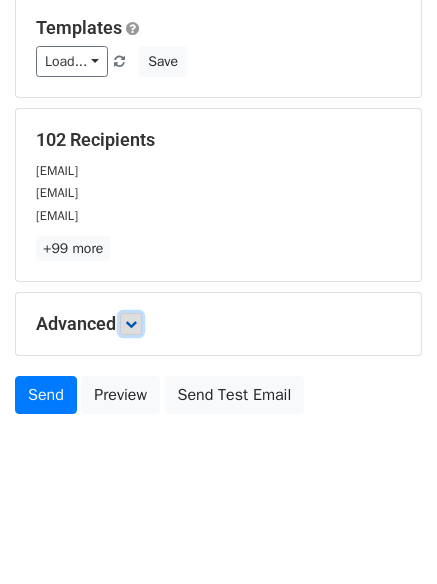 click at bounding box center [131, 324] 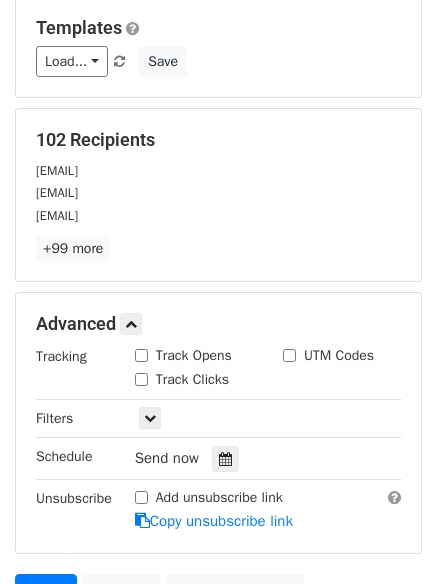 click on "Send now" at bounding box center (167, 458) 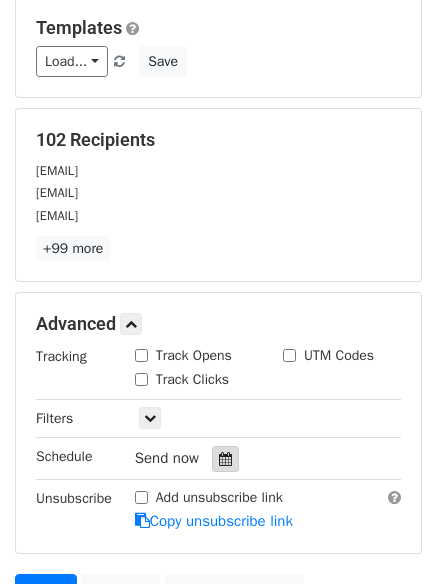 click at bounding box center [225, 459] 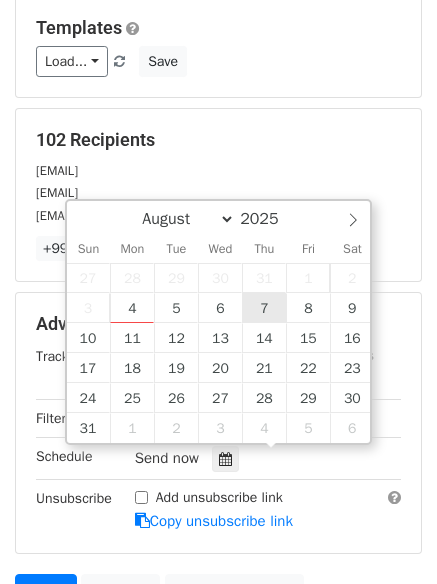 type on "2025-08-07 12:00" 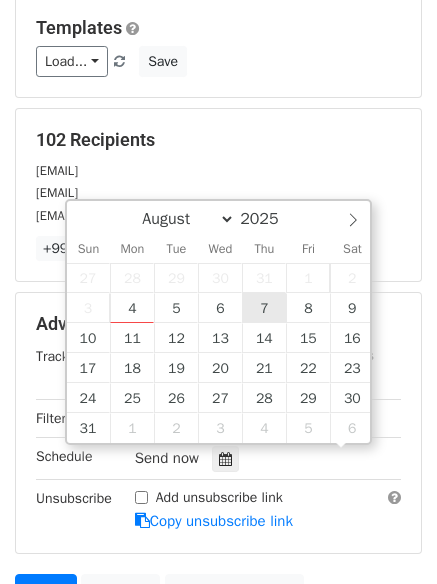 scroll, scrollTop: 1, scrollLeft: 0, axis: vertical 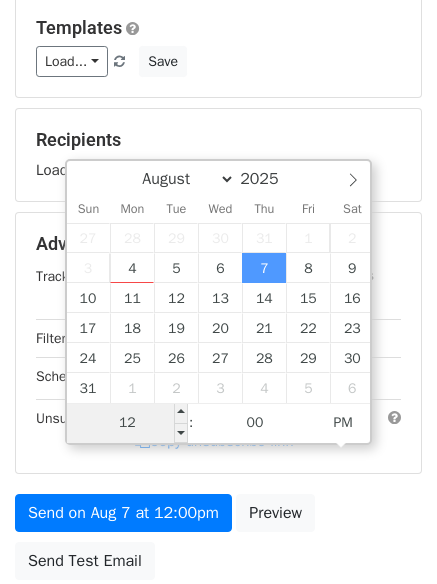 click on "12" at bounding box center [128, 423] 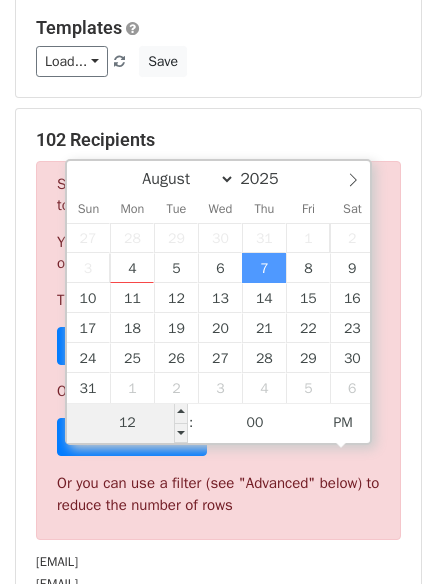 type on "1" 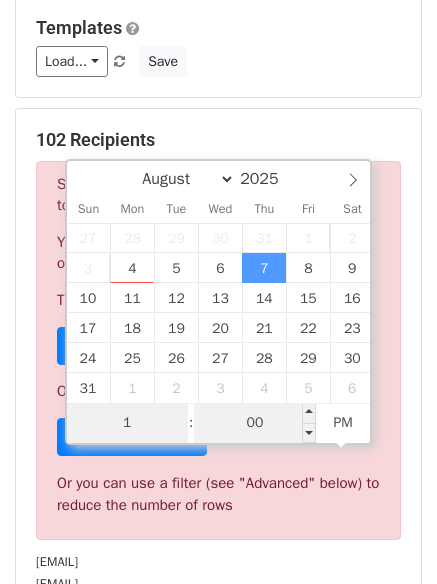 type on "1" 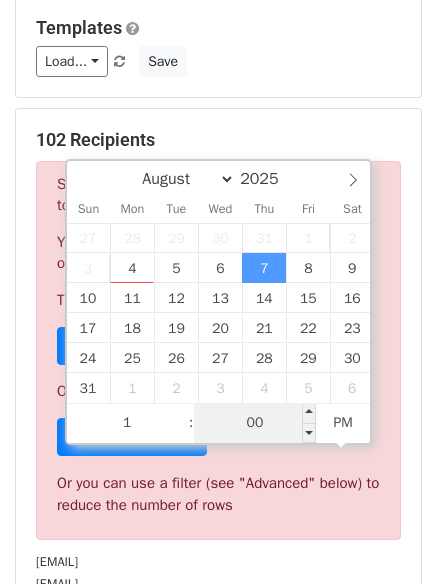 type on "2025-08-07 13:00" 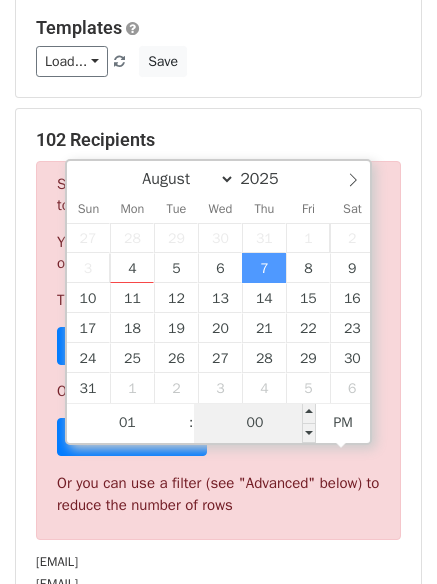 click on "00" at bounding box center (255, 423) 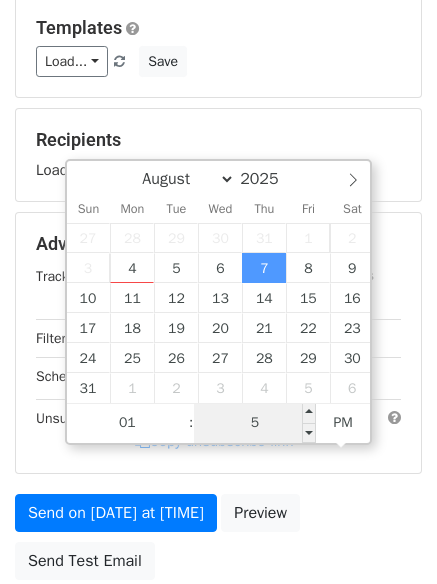 type on "55" 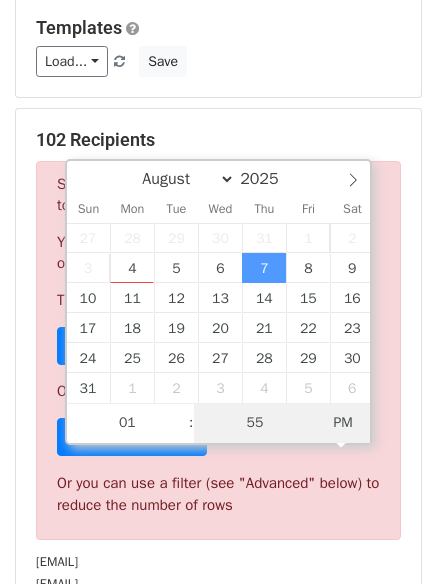 type on "2025-08-07 01:55" 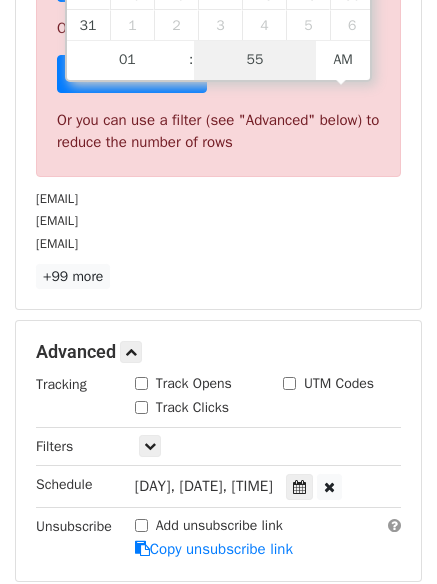 scroll, scrollTop: 636, scrollLeft: 0, axis: vertical 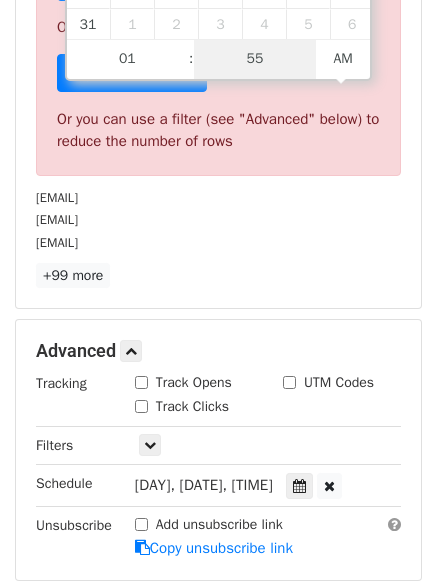 type on "55" 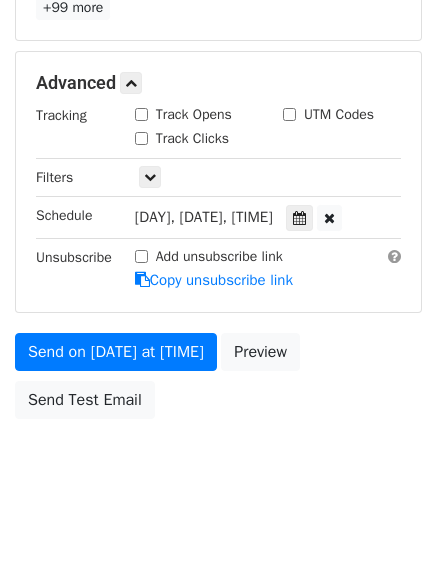 scroll, scrollTop: 907, scrollLeft: 0, axis: vertical 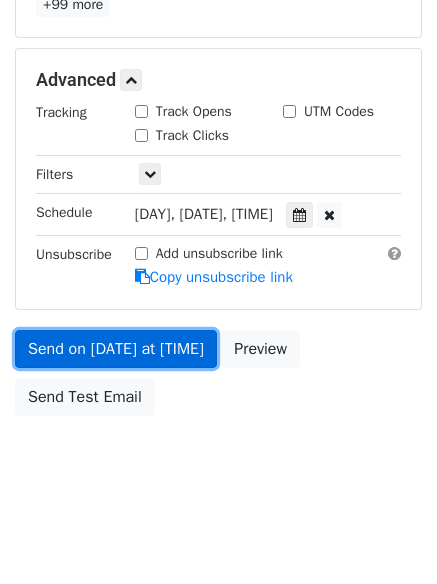 click on "Send on Aug 7 at 1:55am" at bounding box center (116, 349) 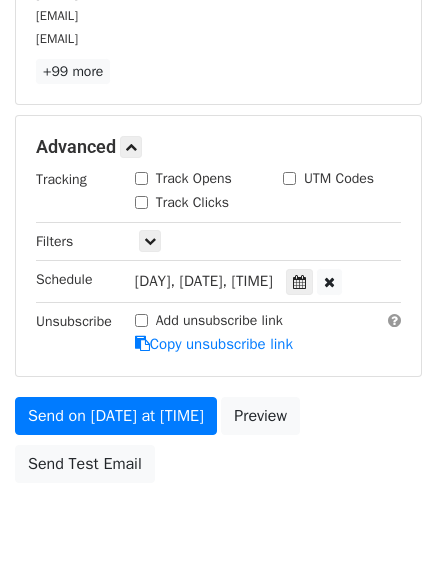 scroll, scrollTop: 807, scrollLeft: 0, axis: vertical 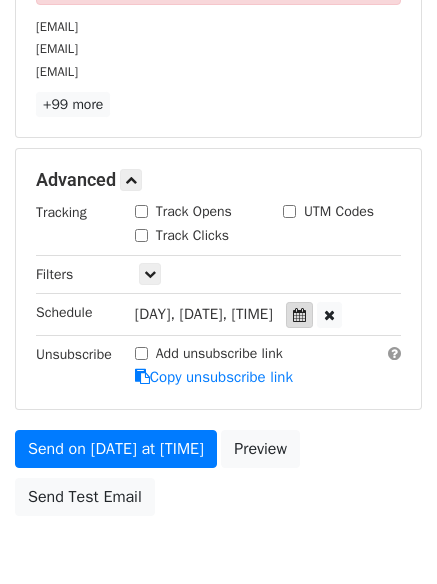 click at bounding box center (299, 315) 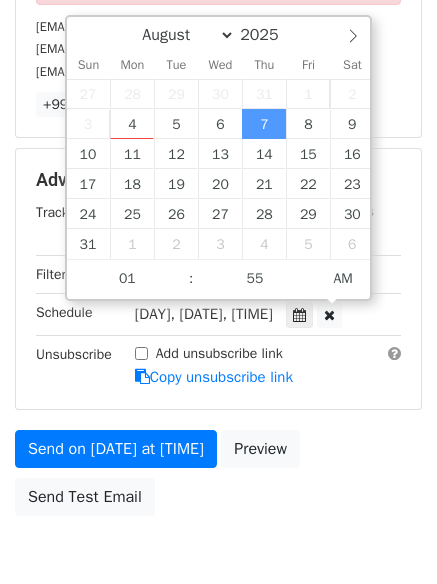 click on "Thu, Aug 7, 1:55am
2025-08-07 01:55" at bounding box center (252, 314) 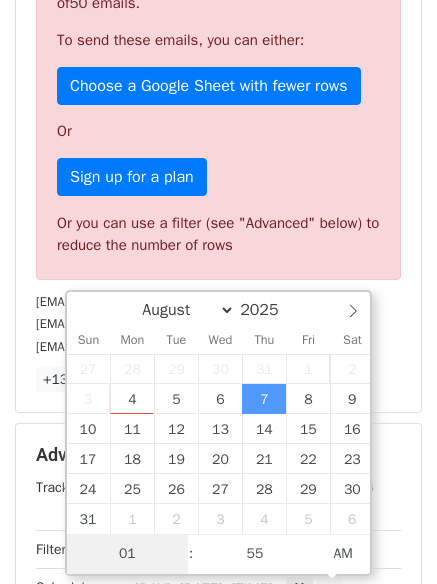 scroll, scrollTop: 807, scrollLeft: 0, axis: vertical 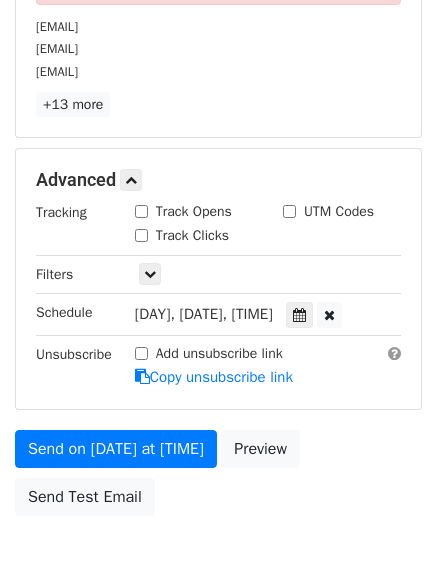 click on "Variables
Copy/paste...
{{Column A}}
{{Column B}}
{{Column C}}
{{Column D}}
{{Column E}}
{{Column F}}
Email column
Column A
Column B
Column C
Column D
Column E
Column F
Templates
Load...
No templates saved
Save
16 Recipients
Sorry, you don't have enough daily email credits to send these emails.
Your current plan supports a daily maximum of  50 emails .
To send these emails, you can either:
Choose a Google Sheet with fewer rows
Or
Sign up for a plan
Or you can use a filter (see "Advanced" below) to reduce the number of rows
cramerjessica11@yahoo.com
lbtaylor92684@gmail.com
ltzazlife2@gmail.com
+13 more
16 Recipients
×
cramerjessica11@yahoo.com
lbtaylor92684@gmail.com
ltzazlife2@gmail.com
kainahpalama@gmail.com
sherrythompson271@gmail.com" at bounding box center (218, -47) 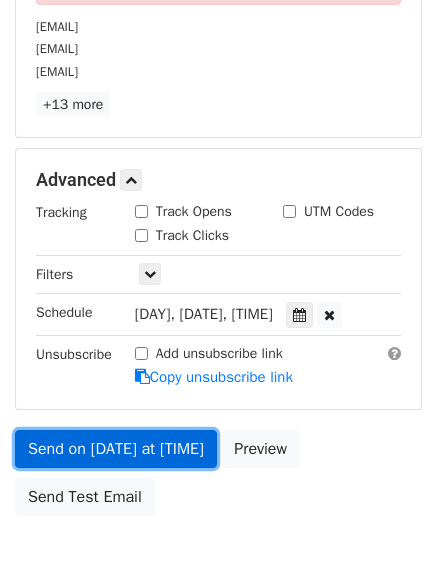 click on "Send on Aug 7 at 1:55am" at bounding box center [116, 449] 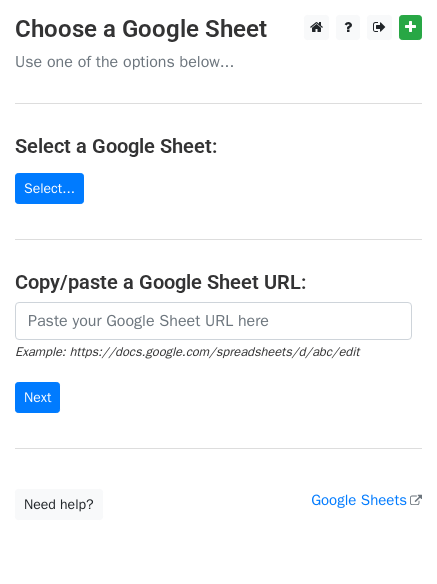 scroll, scrollTop: 0, scrollLeft: 0, axis: both 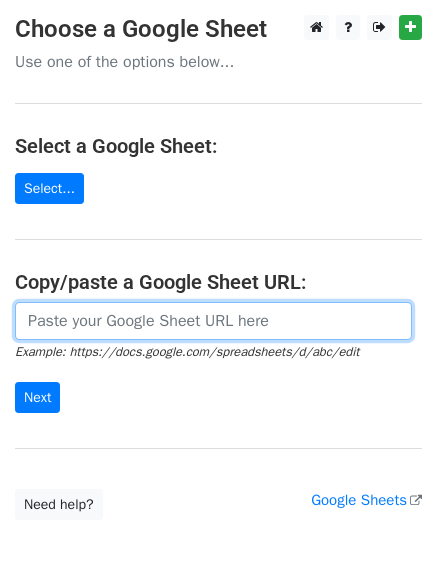 click at bounding box center (213, 321) 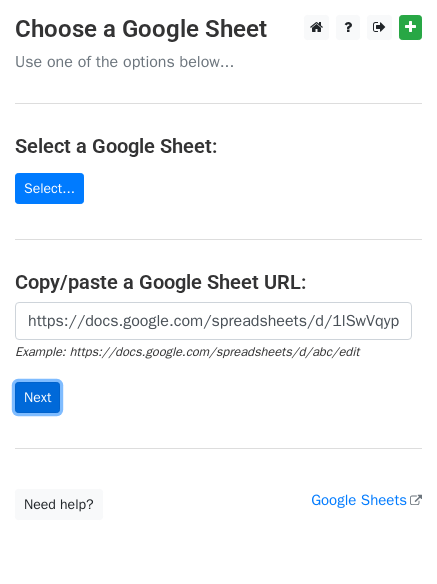 click on "Next" at bounding box center [37, 397] 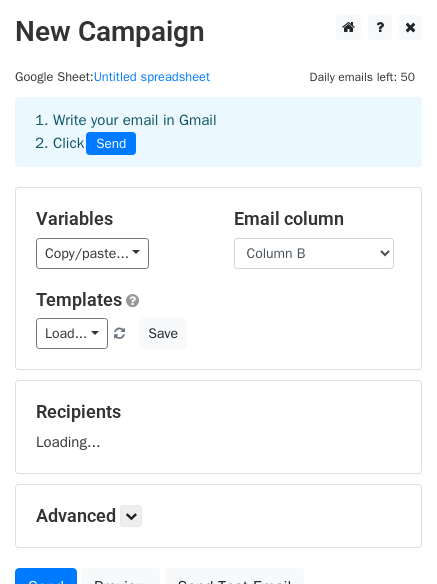 scroll, scrollTop: 0, scrollLeft: 0, axis: both 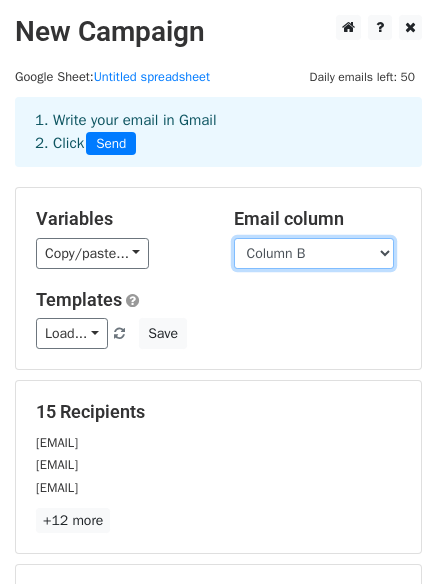 click on "Column A
Column B
Column C
Column D
Column E
Column F" at bounding box center [314, 253] 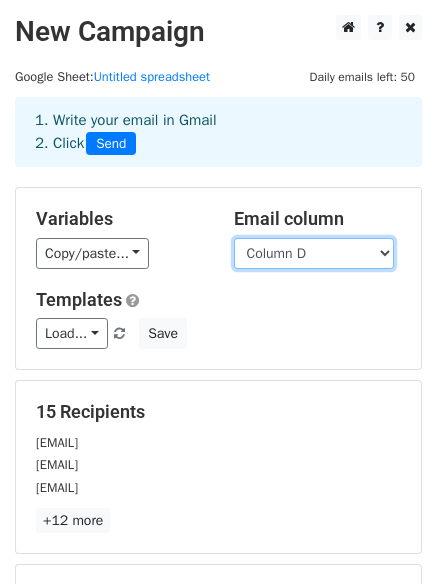 click on "Column A
Column B
Column C
Column D
Column E
Column F" at bounding box center (314, 253) 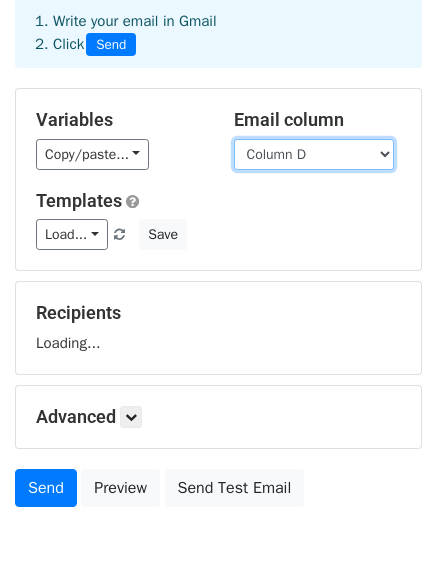 scroll, scrollTop: 192, scrollLeft: 0, axis: vertical 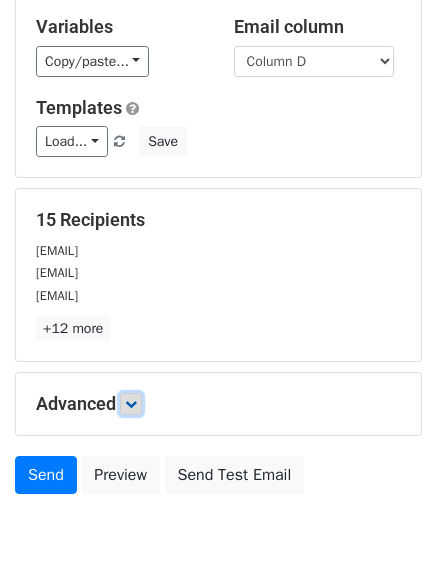 click at bounding box center (131, 404) 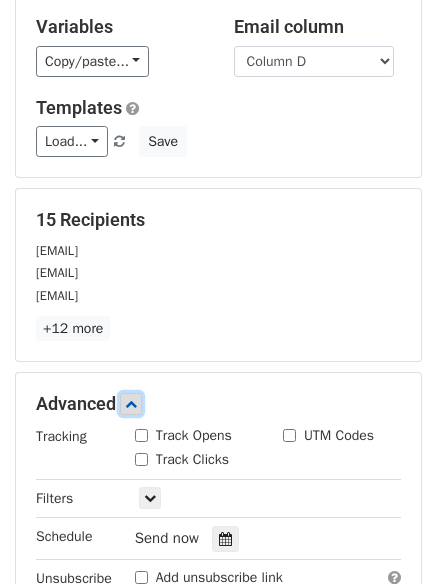scroll, scrollTop: 468, scrollLeft: 0, axis: vertical 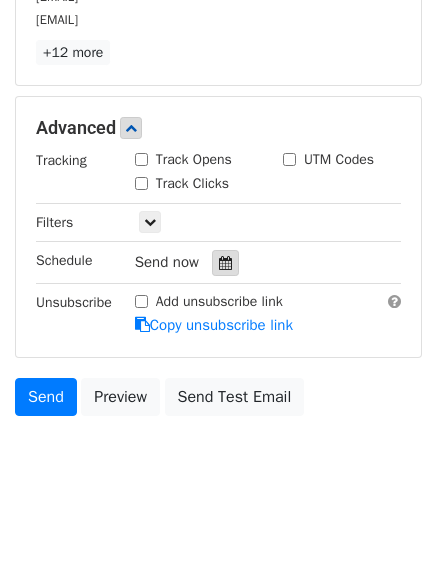 click at bounding box center (225, 263) 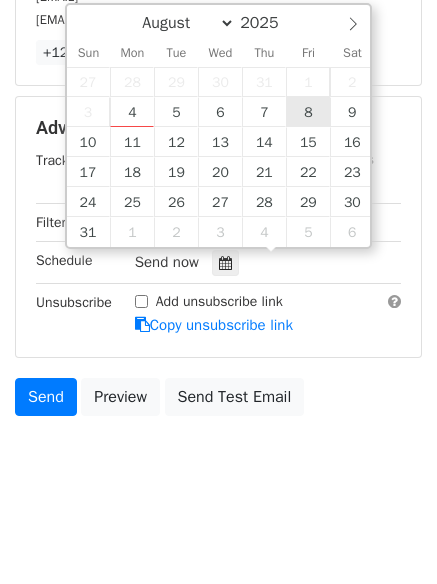type on "2025-08-08 12:00" 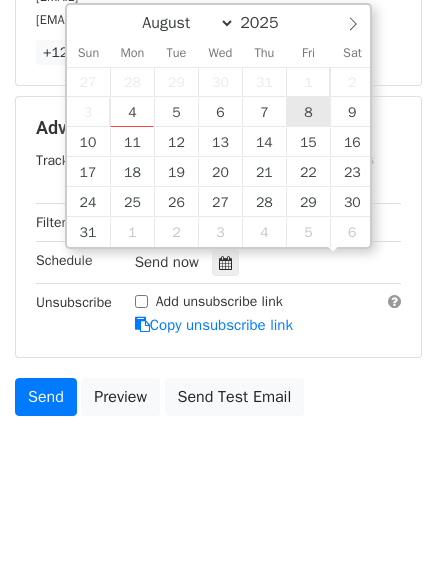 scroll, scrollTop: 1, scrollLeft: 0, axis: vertical 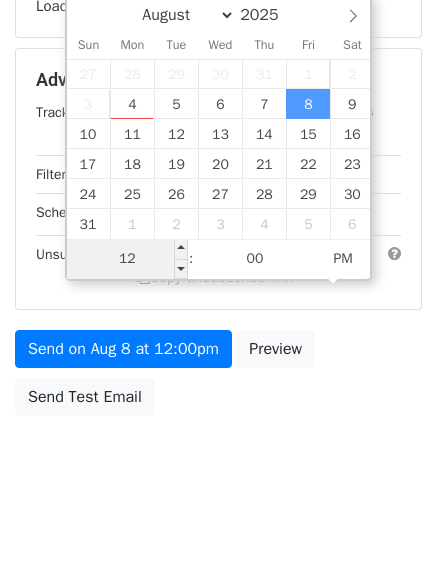 click on "12" at bounding box center (128, 259) 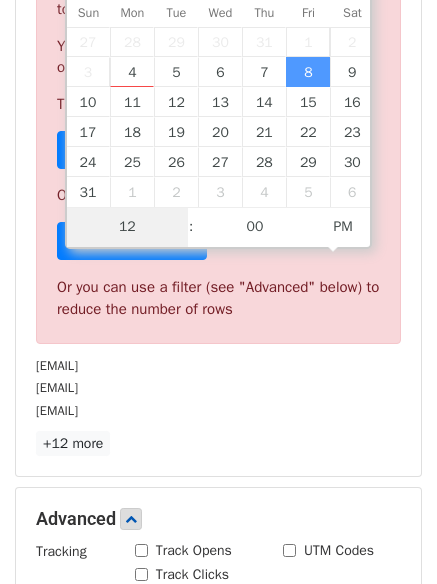 type on "1" 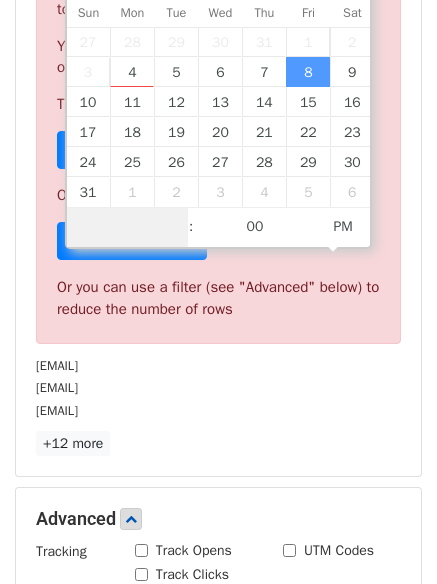 type on "2" 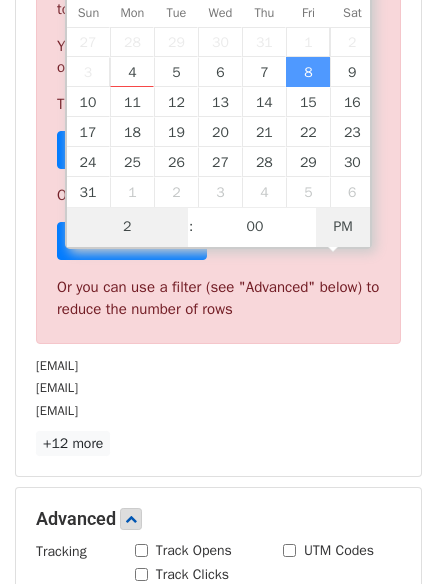 type on "2025-08-08 02:00" 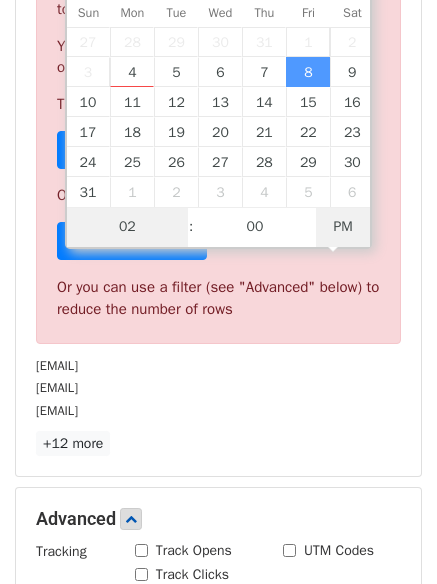 click on "PM" at bounding box center [343, 227] 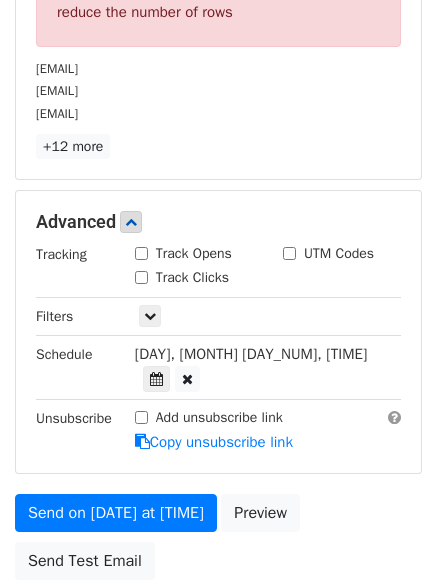 scroll, scrollTop: 768, scrollLeft: 0, axis: vertical 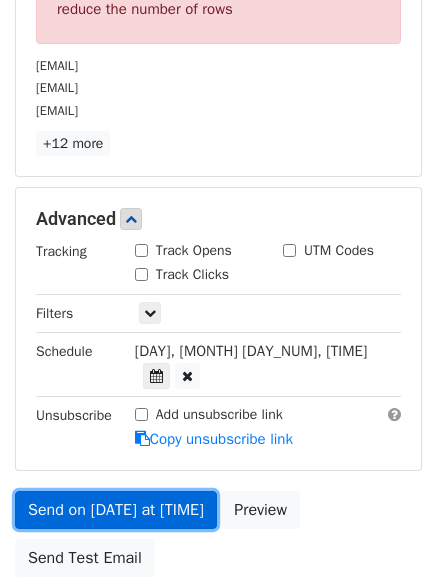 click on "Send on Aug 8 at 2:00am" at bounding box center (116, 510) 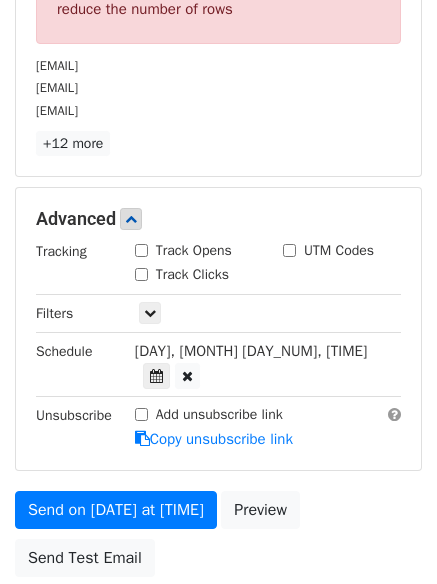 click on "Fri, Aug 8, 2:00am
2025-08-08 02:00" at bounding box center (252, 365) 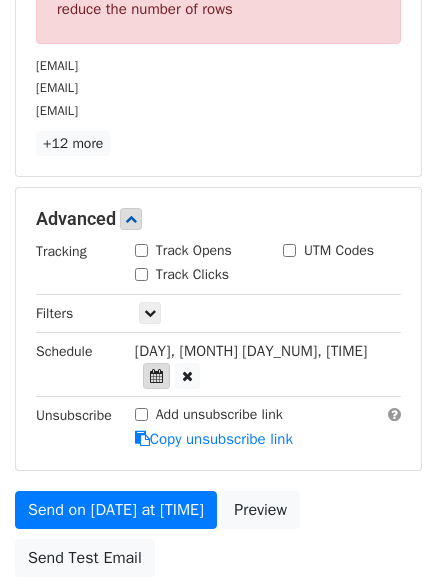 click at bounding box center [156, 376] 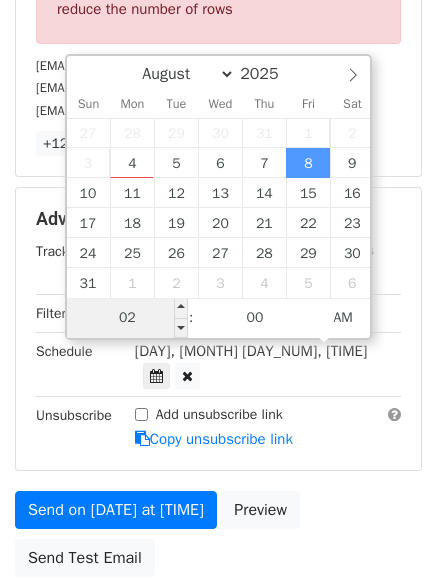 click on "02" at bounding box center [128, 318] 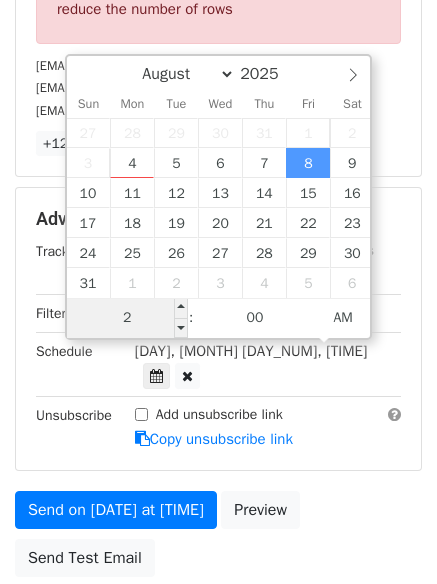 click on "2" at bounding box center [128, 318] 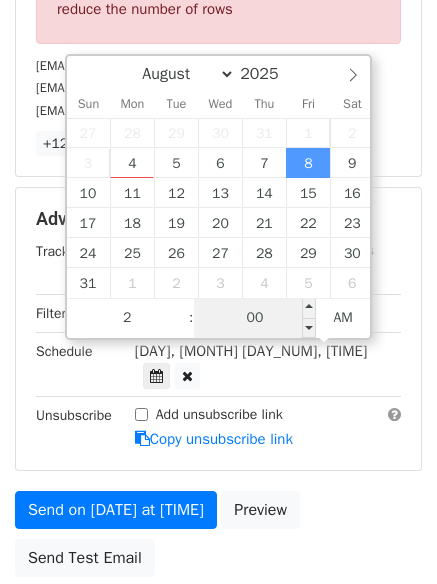 type on "02" 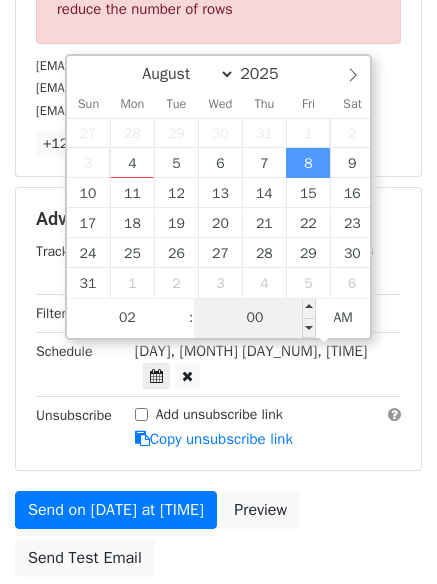click on "00" at bounding box center (255, 318) 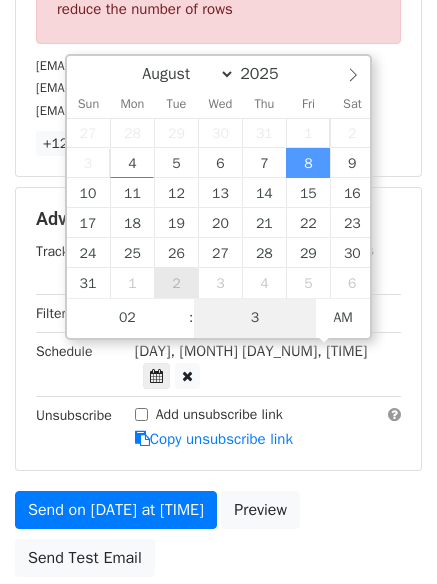 type on "30" 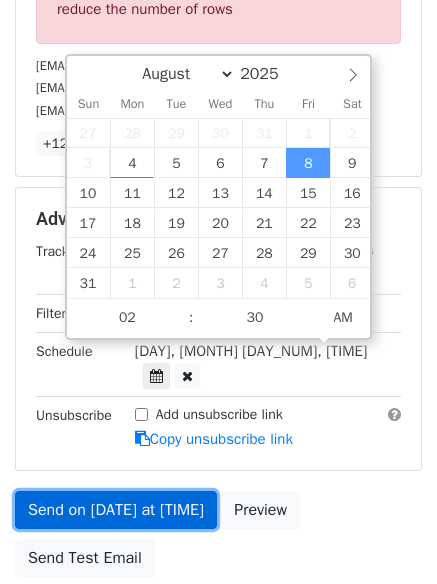 type on "2025-08-08 02:30" 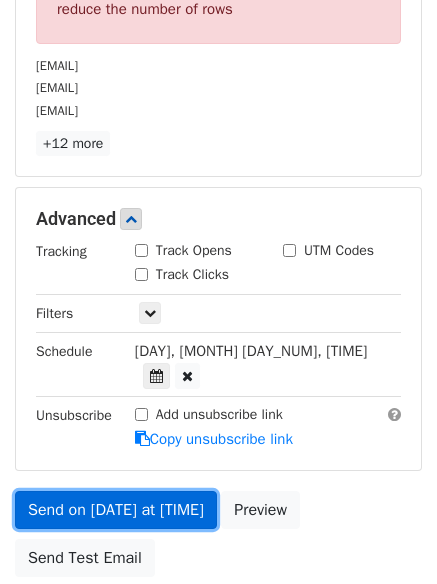 click on "Send on Aug 8 at 2:00am" at bounding box center [116, 510] 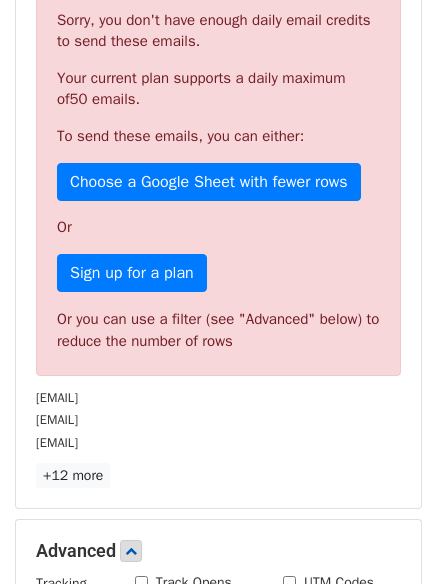 scroll, scrollTop: 768, scrollLeft: 0, axis: vertical 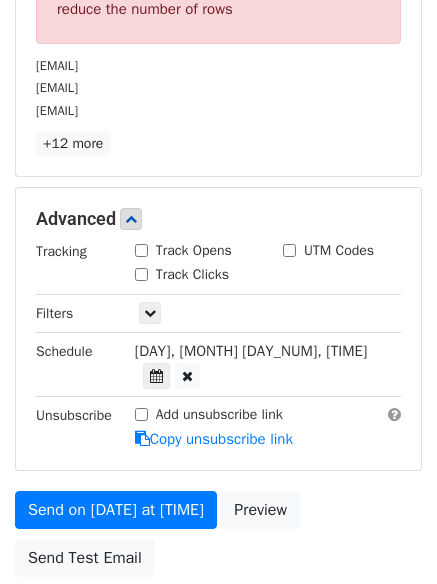 click on "Fri, Aug 8, 2:30am" at bounding box center [251, 351] 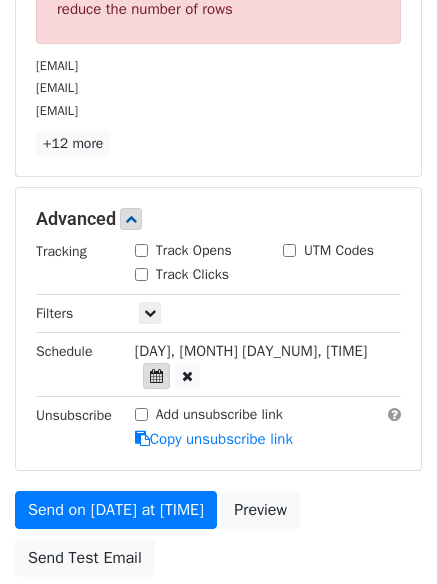 click at bounding box center (156, 376) 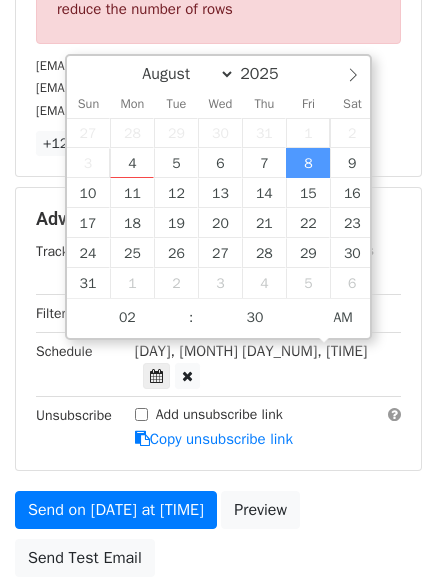 click on "Fri, Aug 8, 2:30am" at bounding box center [251, 351] 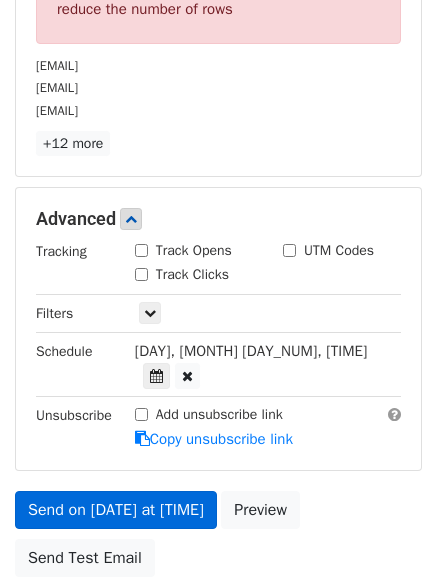 drag, startPoint x: 150, startPoint y: 466, endPoint x: 145, endPoint y: 477, distance: 12.083046 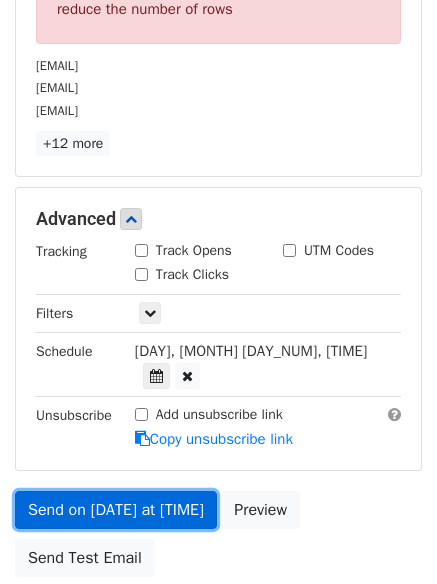 click on "Send on Aug 8 at 2:30am" at bounding box center (116, 510) 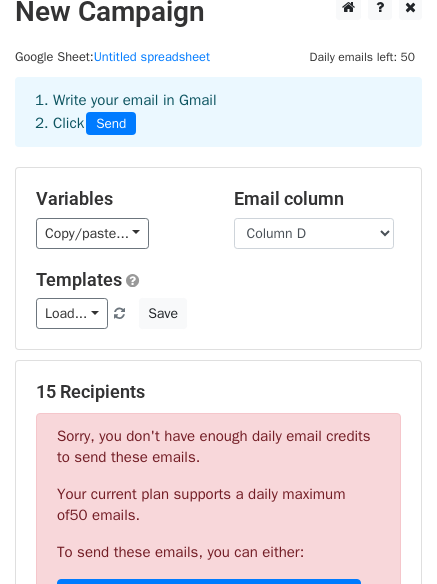 scroll, scrollTop: 0, scrollLeft: 0, axis: both 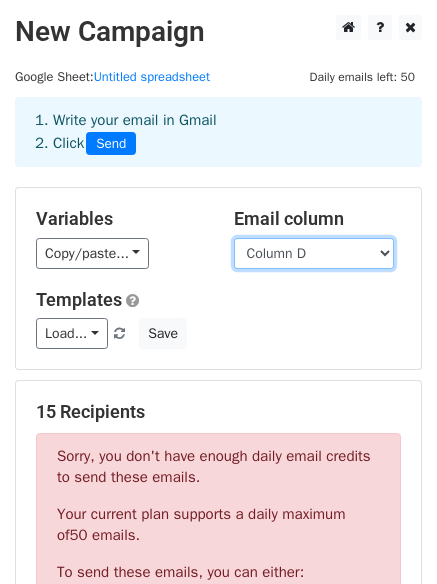 click on "Column A
Column B
Column C
Column D
Column E
Column F" at bounding box center (314, 253) 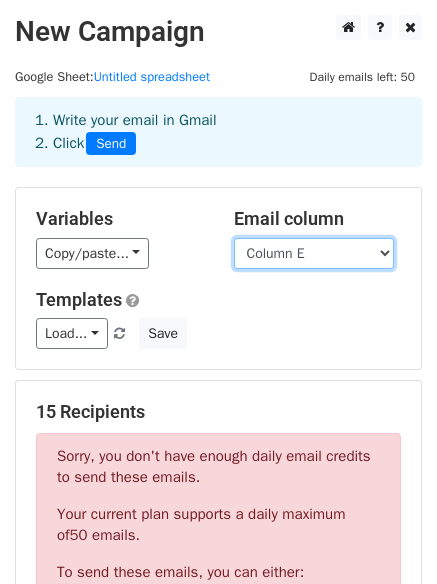 click on "Column A
Column B
Column C
Column D
Column E
Column F" at bounding box center (314, 253) 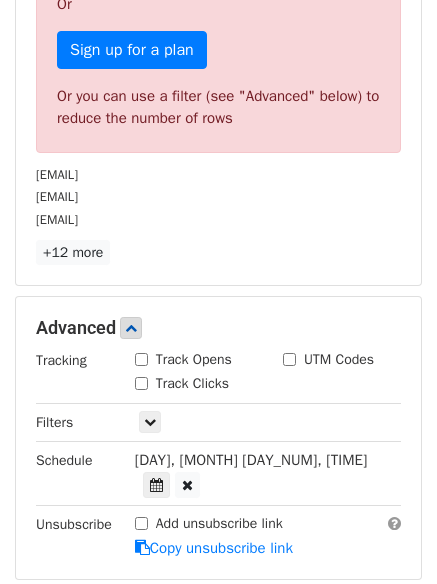 scroll, scrollTop: 907, scrollLeft: 0, axis: vertical 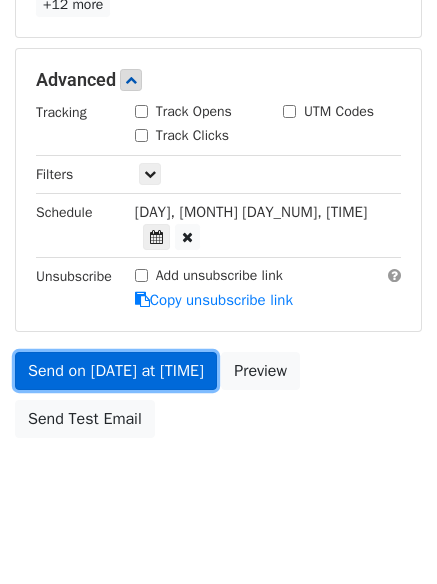 click on "Send on Aug 8 at 2:30am" at bounding box center (116, 371) 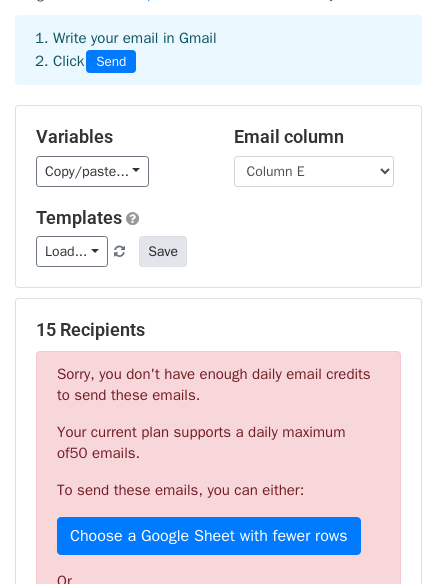 scroll, scrollTop: 0, scrollLeft: 0, axis: both 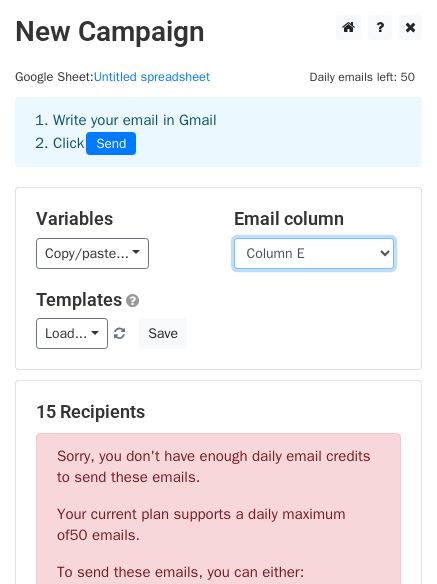 click on "Column A
Column B
Column C
Column D
Column E
Column F" at bounding box center [314, 253] 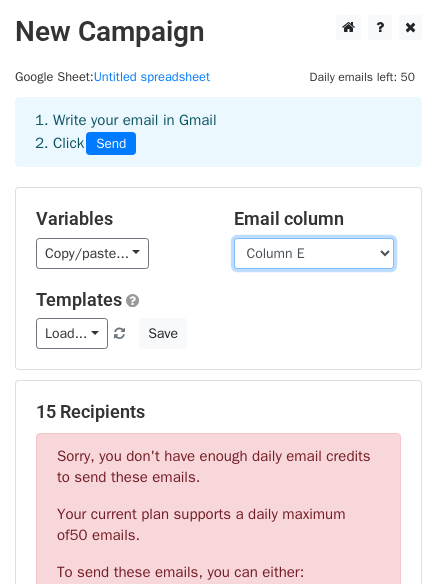 click on "Column A
Column B
Column C
Column D
Column E
Column F" at bounding box center [314, 253] 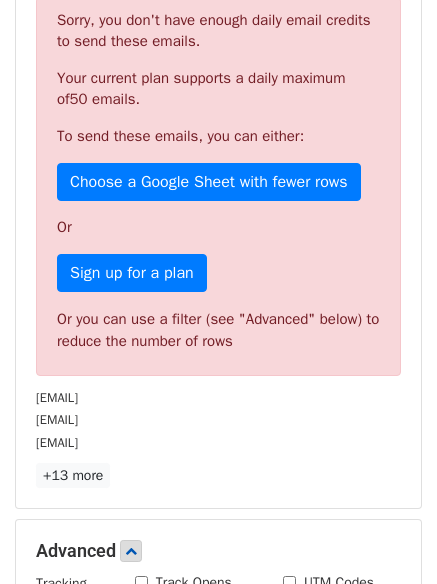 scroll, scrollTop: 900, scrollLeft: 0, axis: vertical 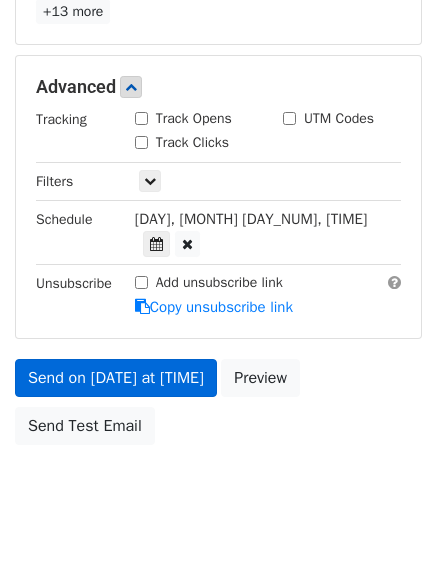 click on "Variables
Copy/paste...
{{Column A}}
{{Column B}}
{{Column C}}
{{Column D}}
{{Column E}}
{{Column F}}
Email column
Column A
Column B
Column C
Column D
Column E
Column F
Templates
Load...
No templates saved
Save
16 Recipients
Sorry, you don't have enough daily email credits to send these emails.
Your current plan supports a daily maximum of  50 emails .
To send these emails, you can either:
Choose a Google Sheet with fewer rows
Or
Sign up for a plan
Or you can use a filter (see "Advanced" below) to reduce the number of rows
lydiareyna87@gmail.com
blurse1313@gmail.com
Candycaine081@gmail.com
+13 more
16 Recipients
×
lydiareyna87@gmail.com
blurse1313@gmail.com
Candycaine081@gmail.com
spoof@gmail.com
brokenangel19821954@gmail.com" at bounding box center (218, -129) 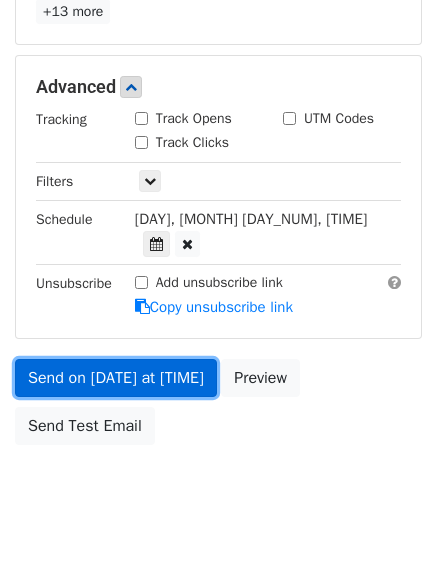 click on "Send on Aug 8 at 2:30am" at bounding box center (116, 378) 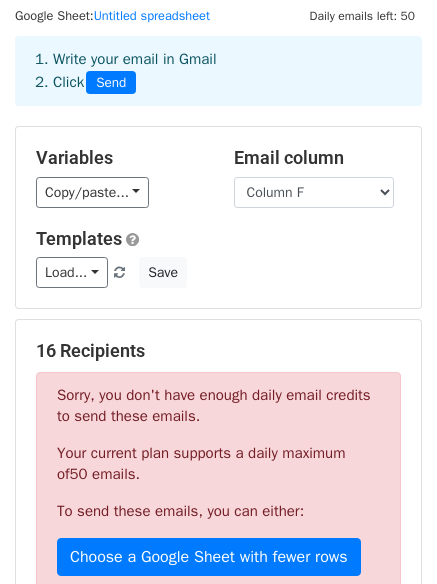 scroll, scrollTop: 0, scrollLeft: 0, axis: both 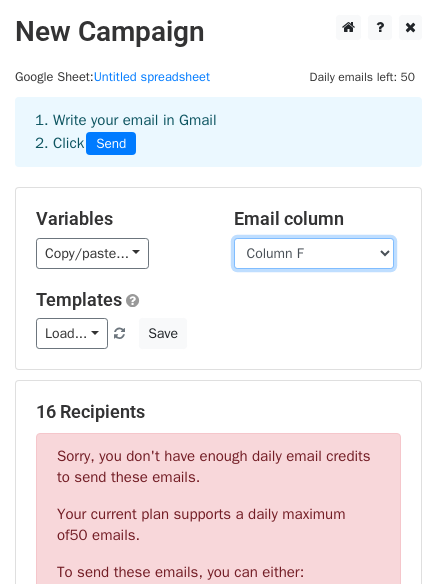 click on "Column A
Column B
Column C
Column D
Column E
Column F" at bounding box center [314, 253] 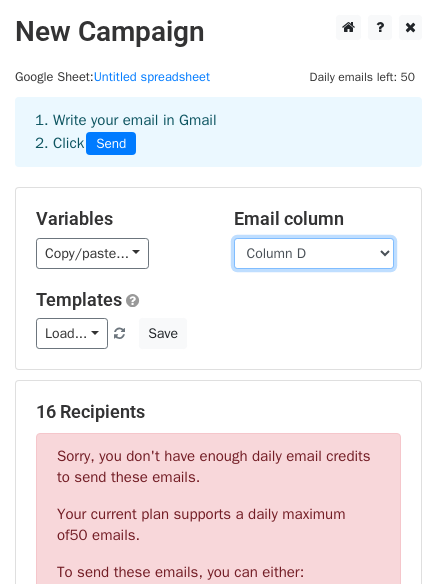 click on "Column A
Column B
Column C
Column D
Column E
Column F" at bounding box center [314, 253] 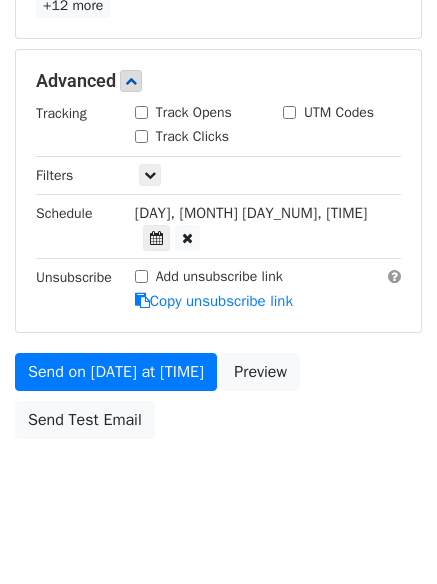 scroll, scrollTop: 907, scrollLeft: 0, axis: vertical 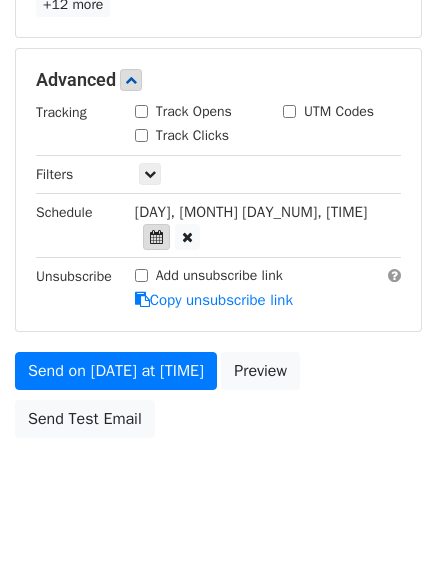 click at bounding box center (156, 237) 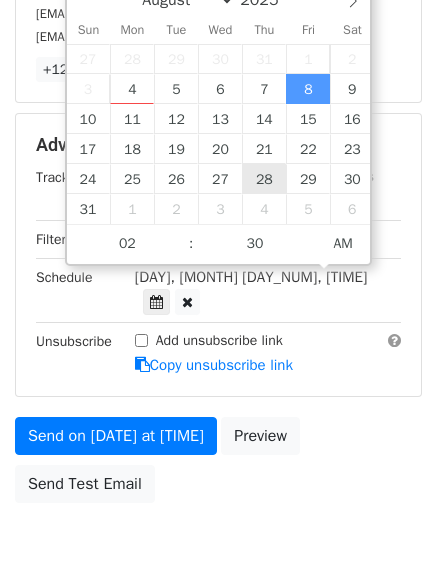 scroll, scrollTop: 807, scrollLeft: 0, axis: vertical 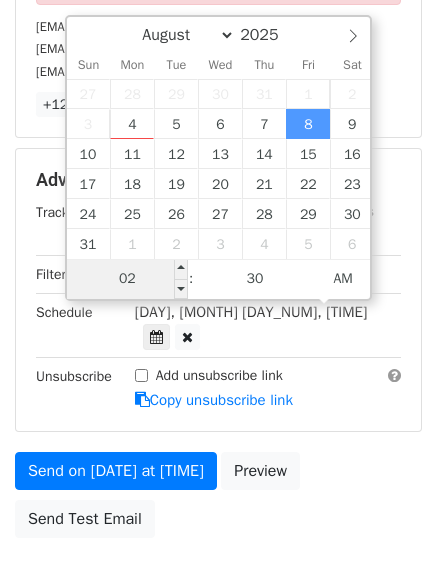 click on "02" at bounding box center (128, 279) 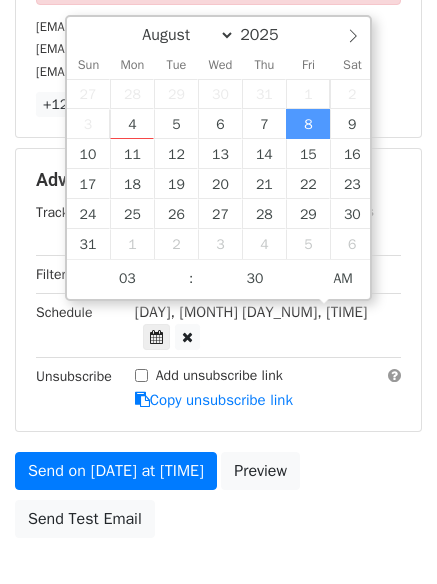 drag, startPoint x: 192, startPoint y: 510, endPoint x: 193, endPoint y: 500, distance: 10.049875 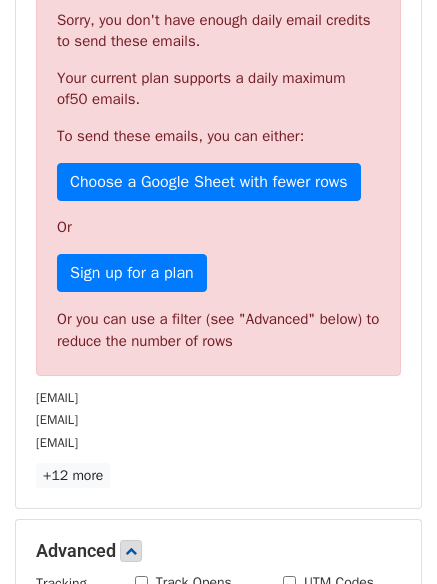 scroll, scrollTop: 907, scrollLeft: 0, axis: vertical 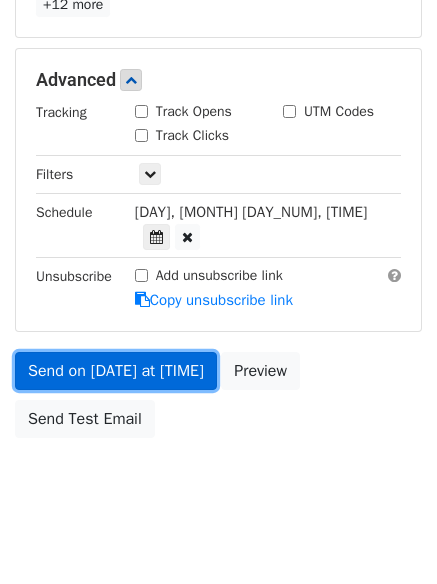 click on "Send on Aug 8 at 3:30am" at bounding box center [116, 371] 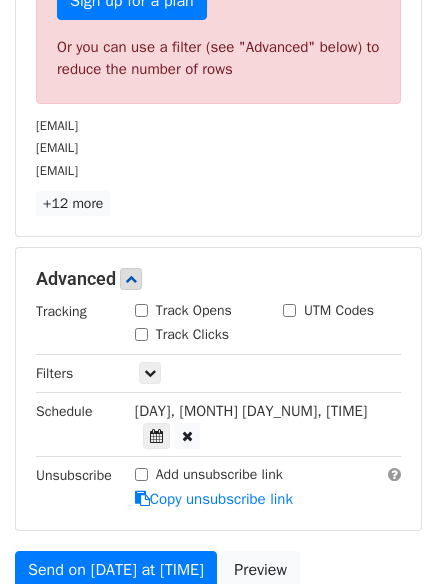 scroll, scrollTop: 707, scrollLeft: 0, axis: vertical 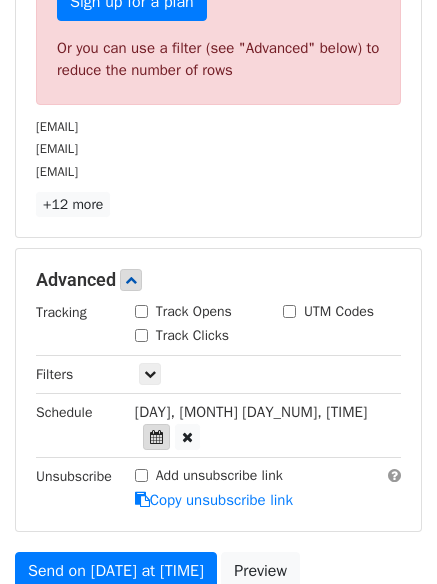 click at bounding box center [156, 437] 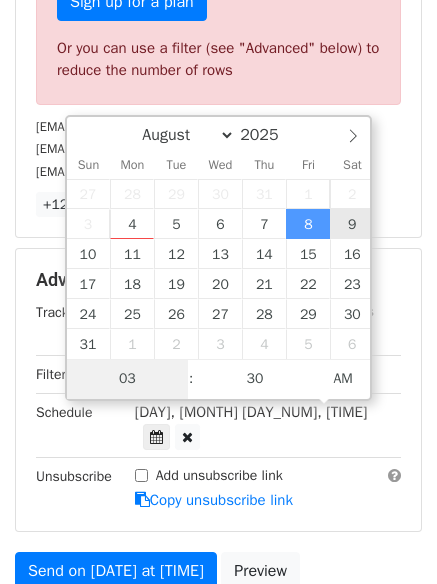 type on "2025-08-09 03:30" 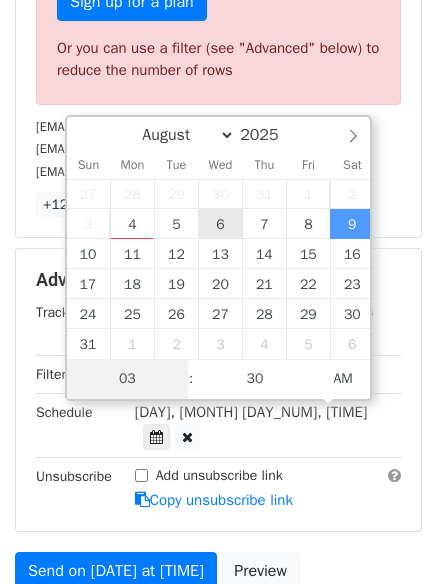 scroll, scrollTop: 532, scrollLeft: 0, axis: vertical 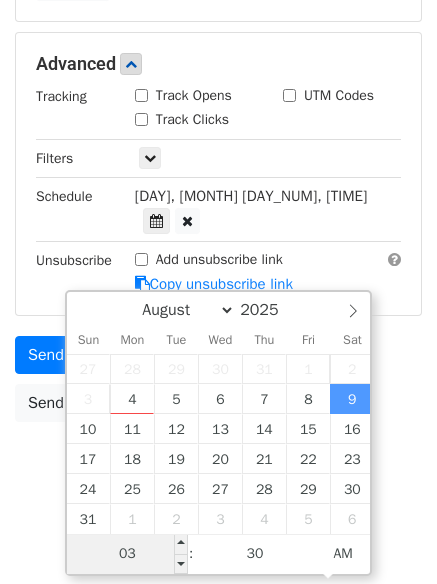 click on "03" at bounding box center [128, 554] 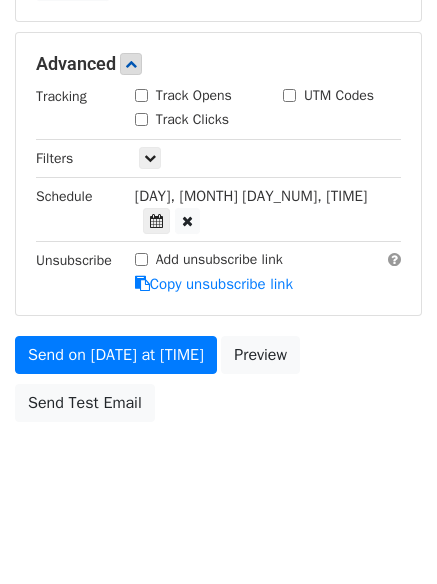 type on "2025-08-09 02:30" 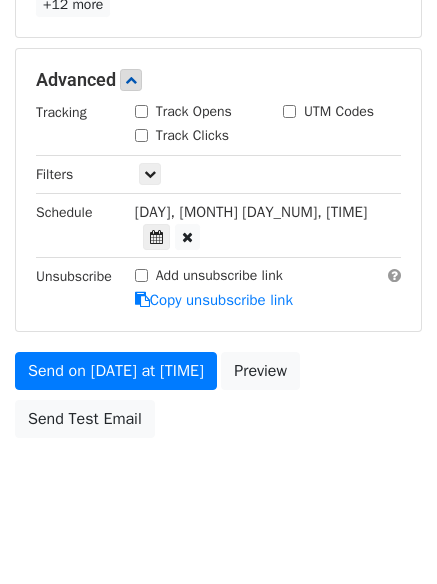 click on "New Campaign
Daily emails left: 50
Google Sheet:
Untitled spreadsheet
1. Write your email in Gmail
2. Click
Send
Variables
Copy/paste...
{{Column A}}
{{Column B}}
{{Column C}}
{{Column D}}
{{Column E}}
{{Column F}}
Email column
Column A
Column B
Column C
Column D
Column E
Column F
Templates
Load...
No templates saved
Save
15 Recipients
dees92600@gmail.com
madmoneymatt3689@gmail.com
Sonsonortiz3@gmail.com
+12 more
15 Recipients
×
dees92600@gmail.com
madmoneymatt3689@gmail.com
Sonsonortiz3@gmail.com
samiullahnaveed63@gmail.com
brittneyncasey@gmail.com
sevans9182@gmail.com
singhharikriishan@gmail.com
fleah0783@gmail.com
amieowens707@gmail.com
huntmika43@gmail.com" at bounding box center [218, 13] 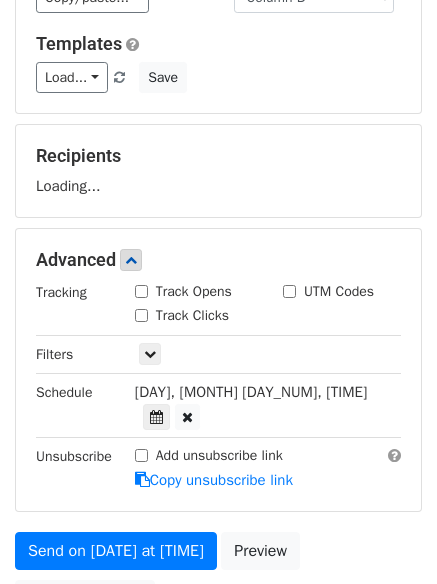 scroll, scrollTop: 436, scrollLeft: 0, axis: vertical 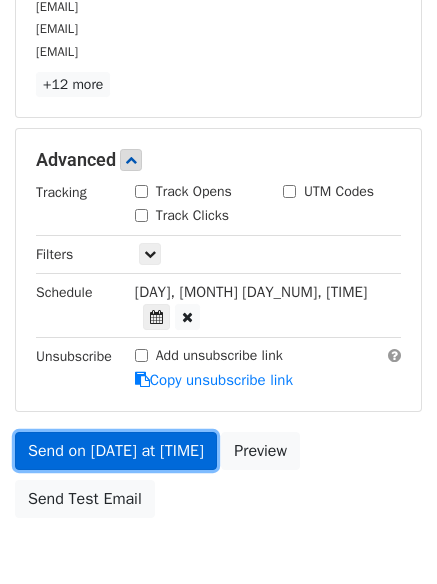 click on "Send on Aug 9 at 2:30am" at bounding box center [116, 451] 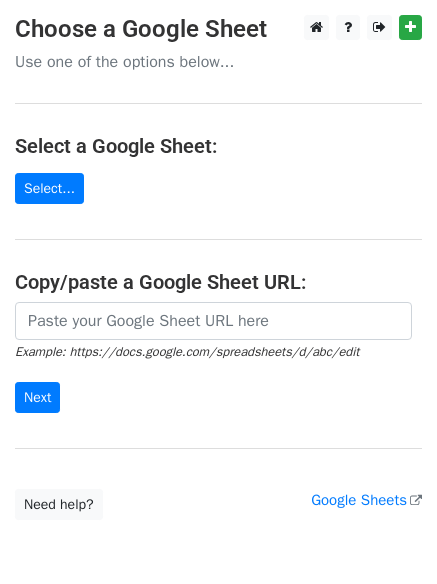 scroll, scrollTop: 0, scrollLeft: 0, axis: both 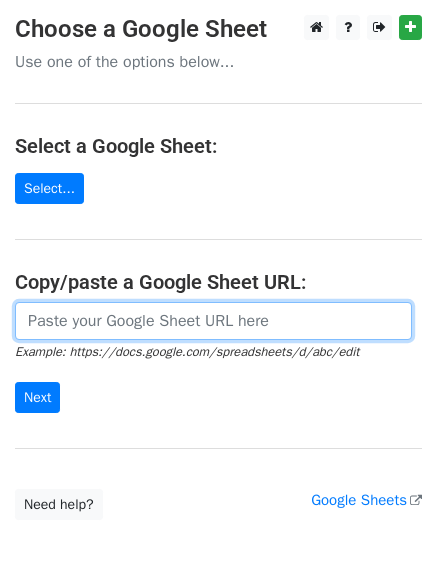 click at bounding box center (213, 321) 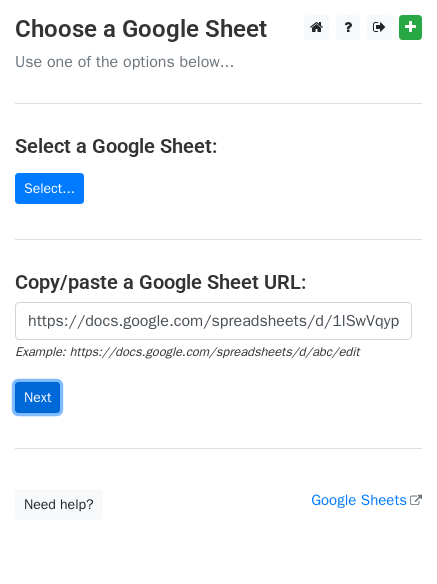 click on "Next" at bounding box center [37, 397] 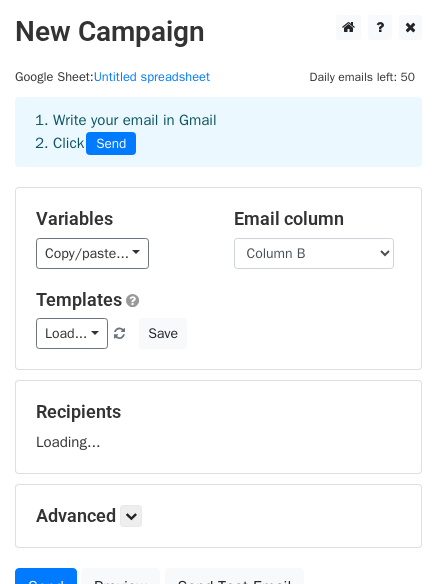 scroll, scrollTop: 0, scrollLeft: 0, axis: both 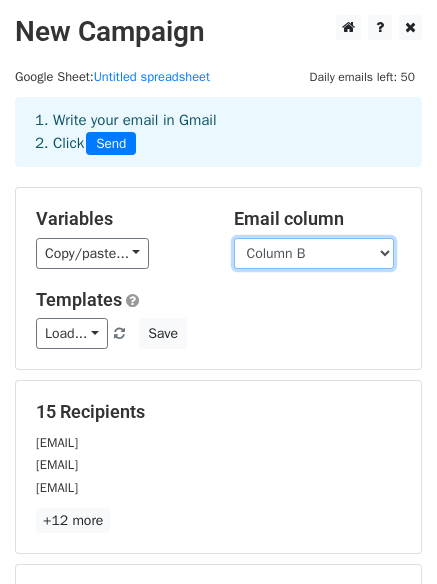 click on "Column A
Column B
Column C
Column D
Column E
Column F" at bounding box center [314, 253] 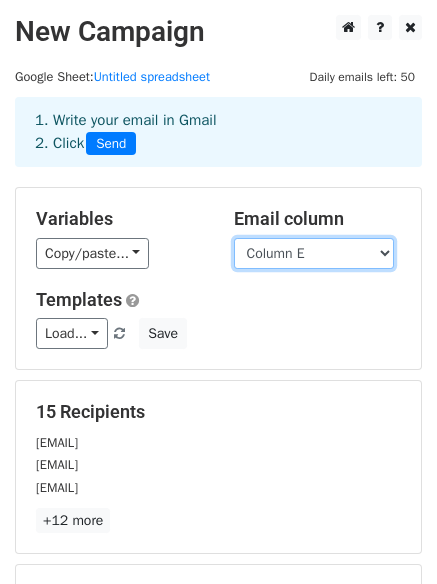 click on "Column A
Column B
Column C
Column D
Column E
Column F" at bounding box center [314, 253] 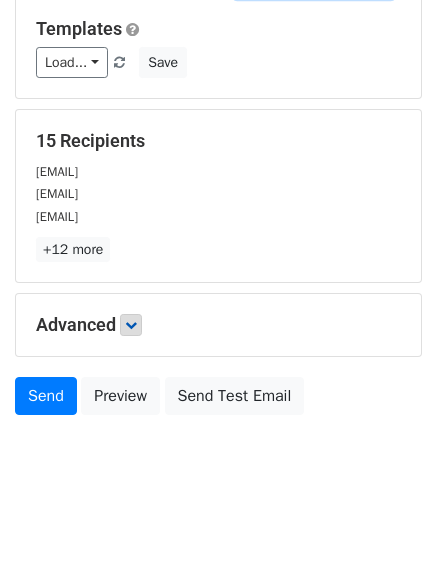 scroll, scrollTop: 272, scrollLeft: 0, axis: vertical 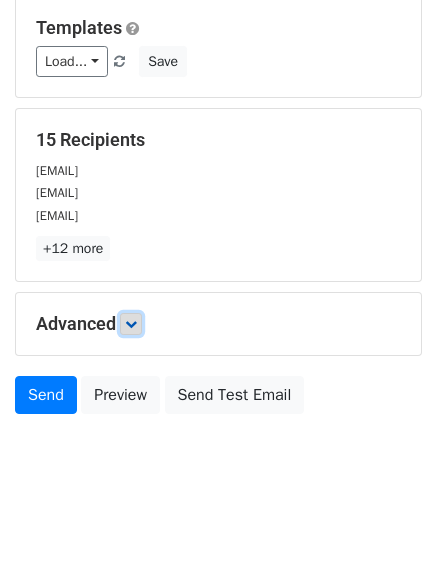click at bounding box center (131, 324) 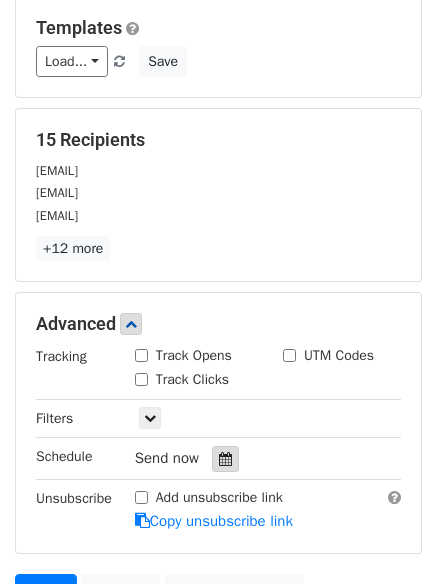 click at bounding box center (225, 459) 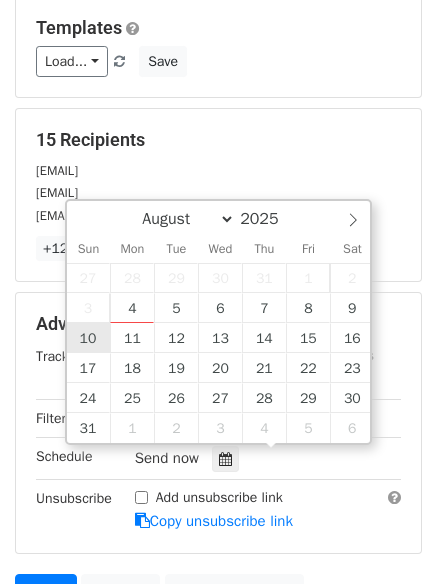 type on "2025-08-10 12:00" 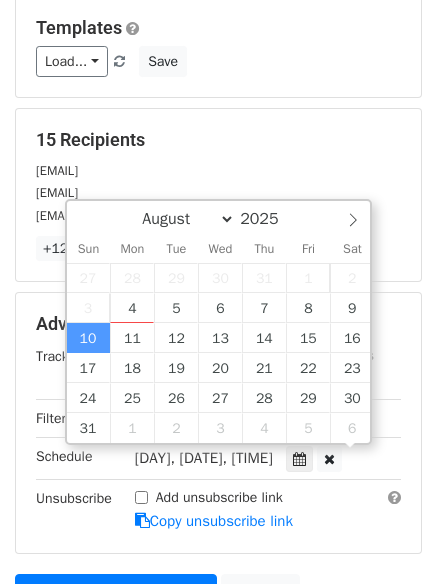 scroll, scrollTop: 1, scrollLeft: 0, axis: vertical 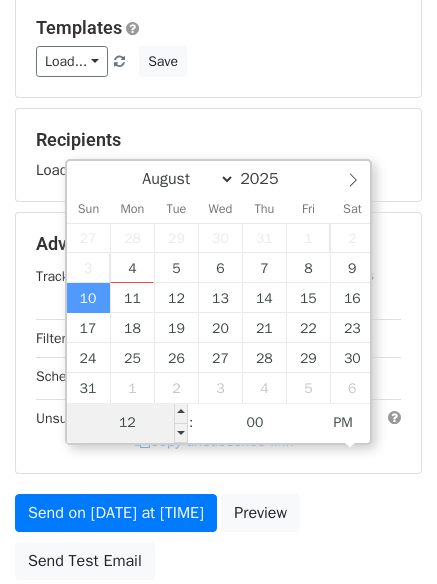 click on "12" at bounding box center (128, 423) 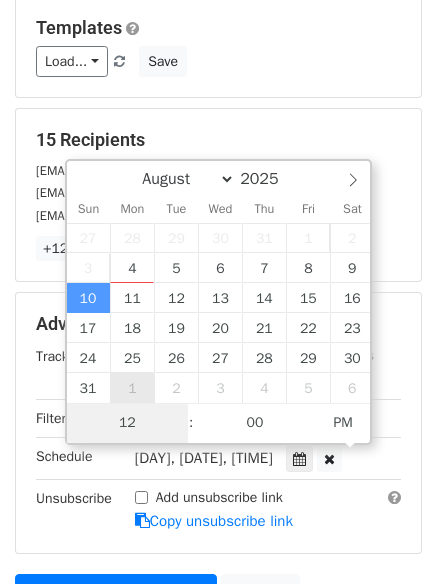 type on "1" 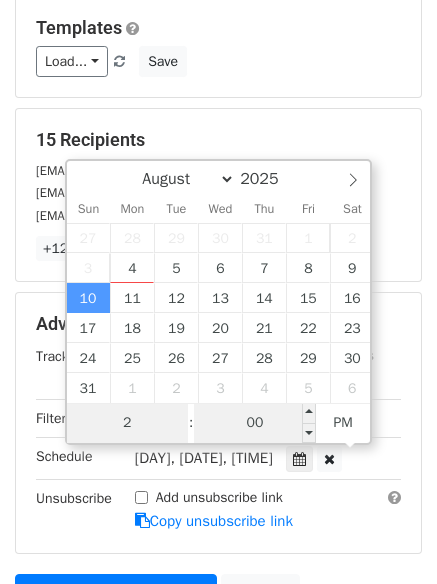 type on "2" 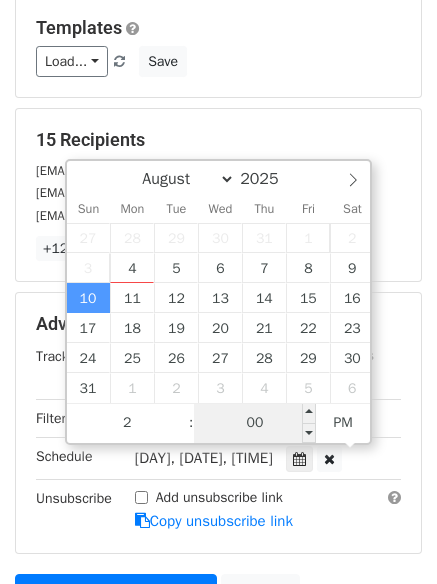 type on "2025-08-10 14:00" 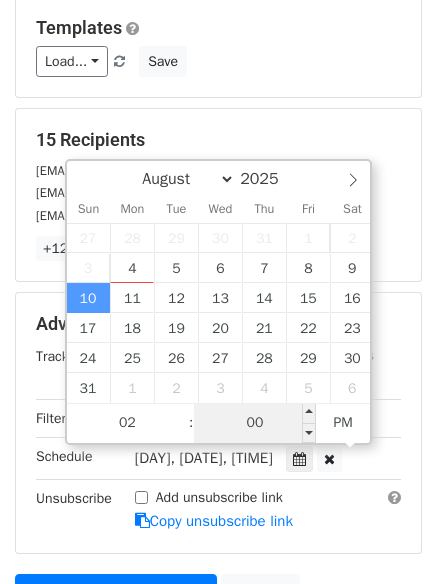 click on "00" at bounding box center [255, 423] 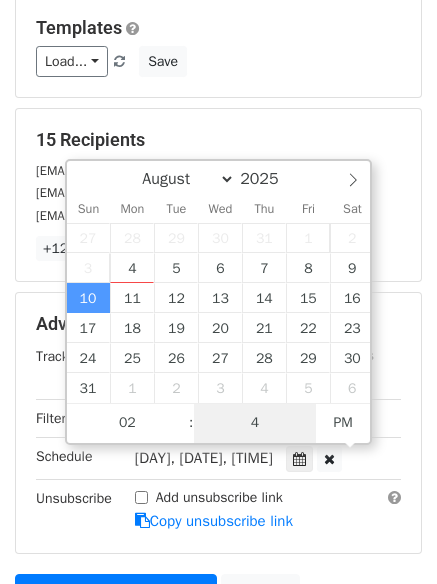 type on "40" 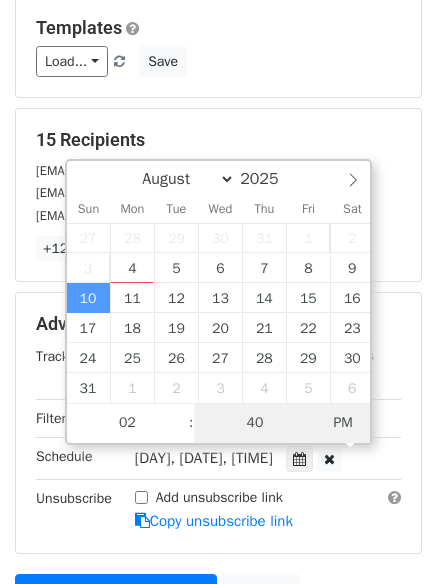 type on "2025-08-10 02:40" 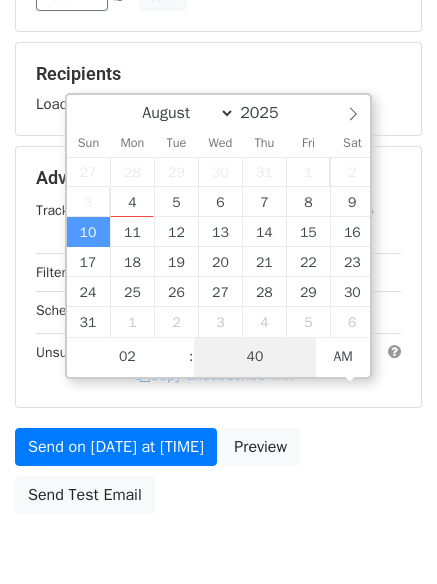 scroll, scrollTop: 372, scrollLeft: 0, axis: vertical 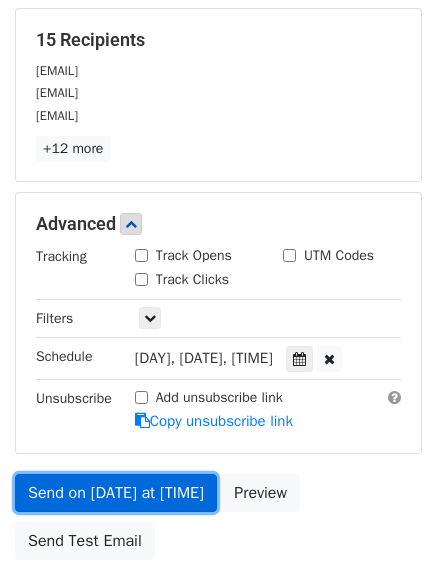 click on "Send on Aug 10 at 2:40am" at bounding box center (116, 493) 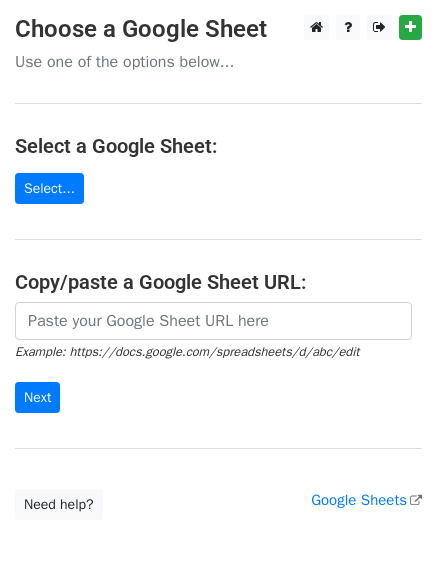 scroll, scrollTop: 0, scrollLeft: 0, axis: both 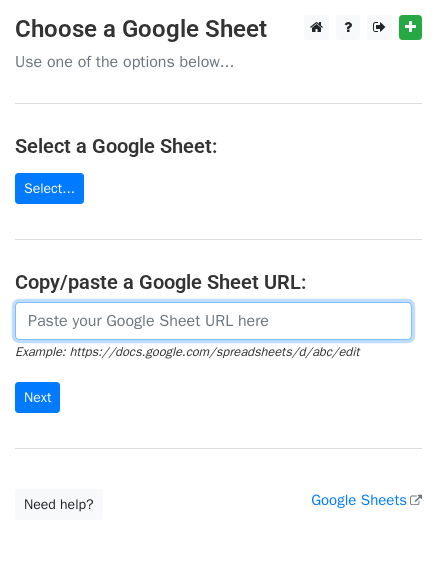 click at bounding box center (213, 321) 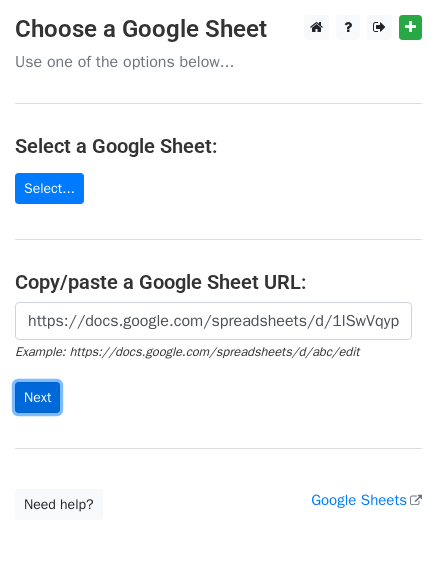click on "Next" at bounding box center (37, 397) 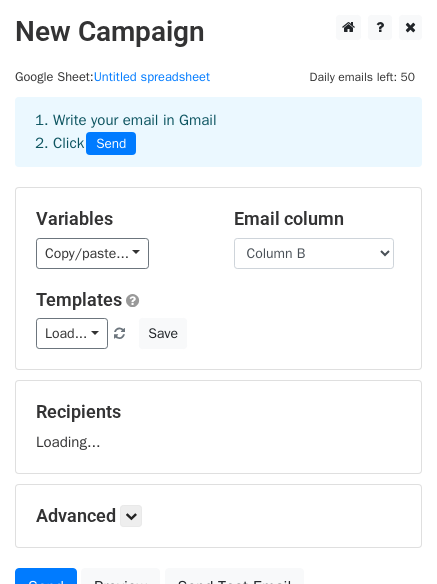 scroll, scrollTop: 0, scrollLeft: 0, axis: both 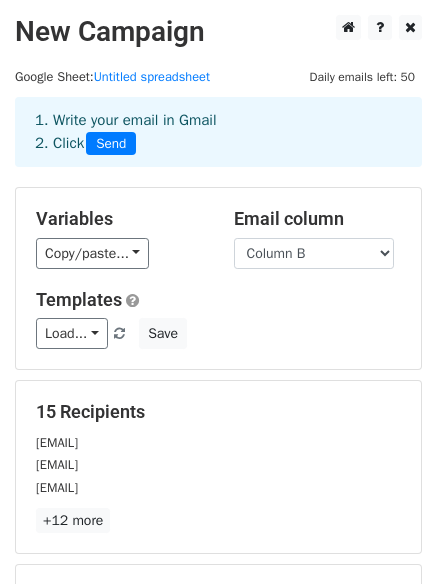 click on "Email column
Column A
Column B
Column C
Column D
Column E
Column F" at bounding box center (318, 238) 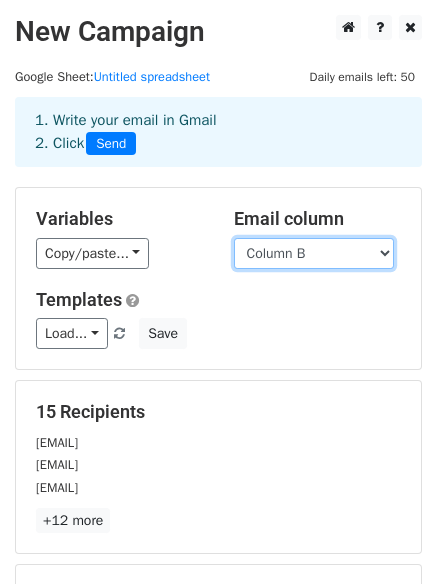 click on "Column A
Column B
Column C
Column D
Column E
Column F" at bounding box center [314, 253] 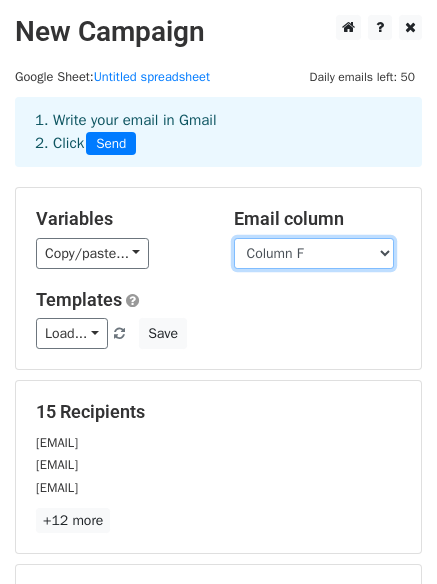 click on "Column A
Column B
Column C
Column D
Column E
Column F" at bounding box center [314, 253] 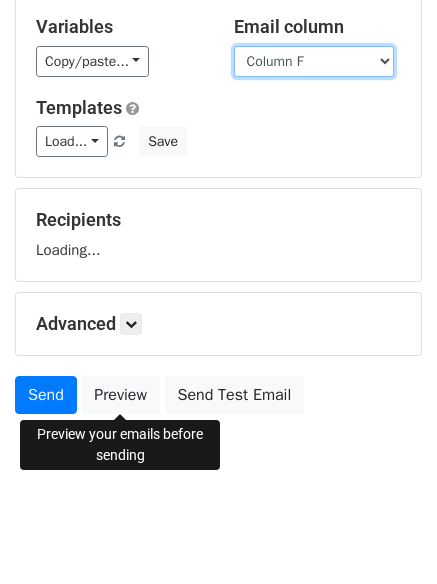 scroll, scrollTop: 210, scrollLeft: 0, axis: vertical 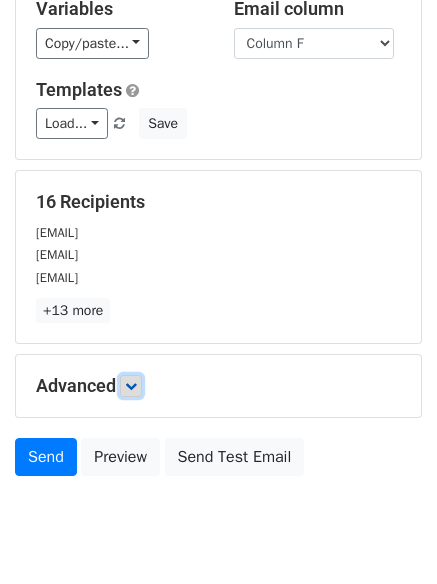 click at bounding box center [131, 386] 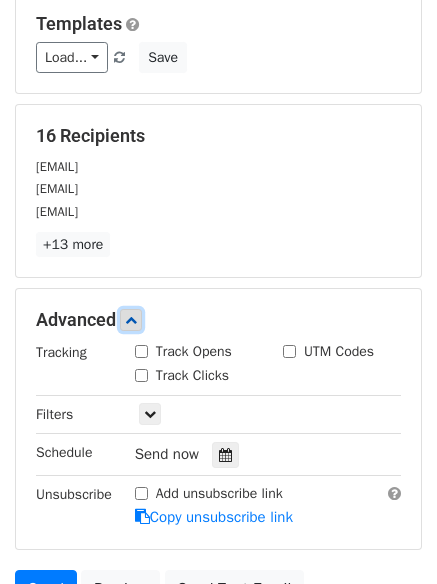 scroll, scrollTop: 310, scrollLeft: 0, axis: vertical 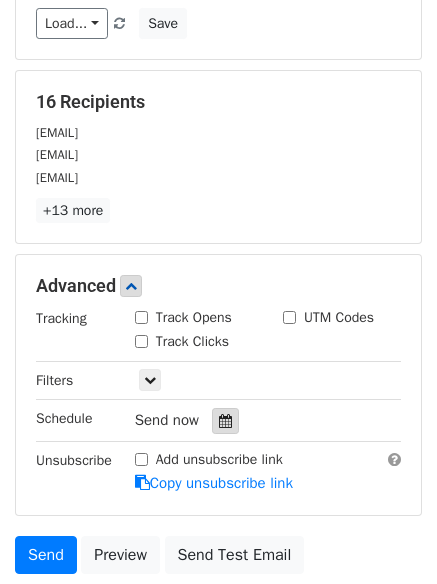 click at bounding box center (225, 421) 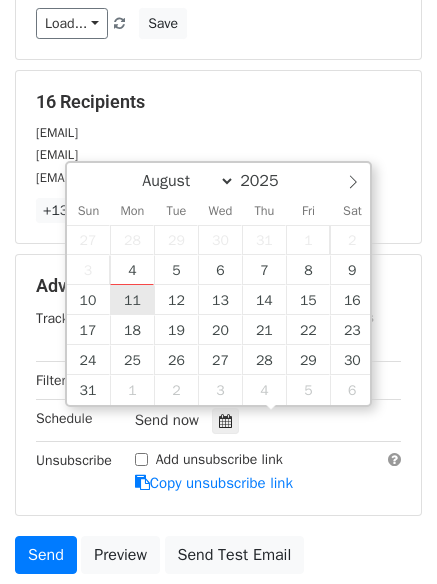 type on "[DATE] [TIME]" 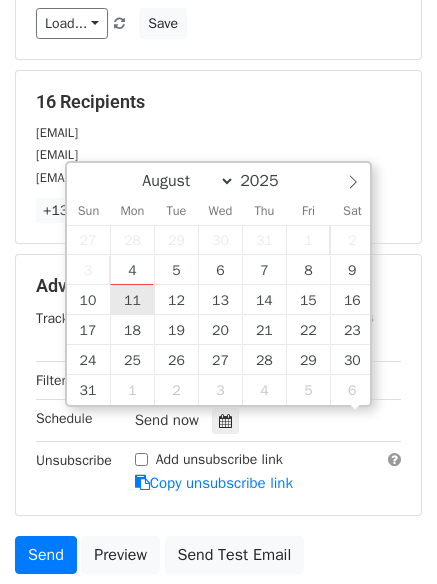 scroll, scrollTop: 1, scrollLeft: 0, axis: vertical 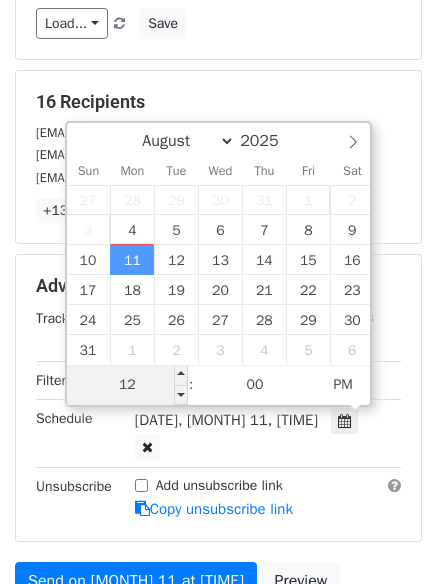click on "12" at bounding box center (128, 385) 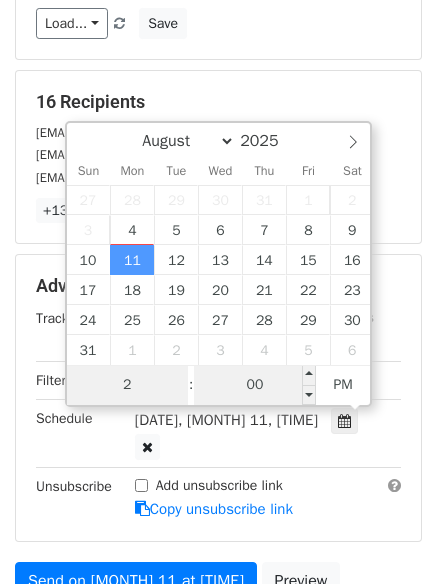 type on "2" 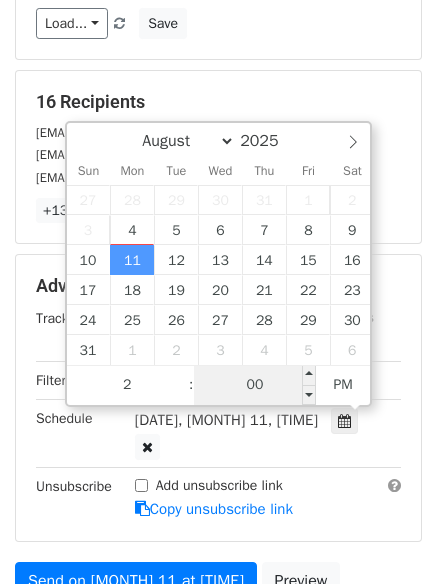 type on "[DATE] [TIME]" 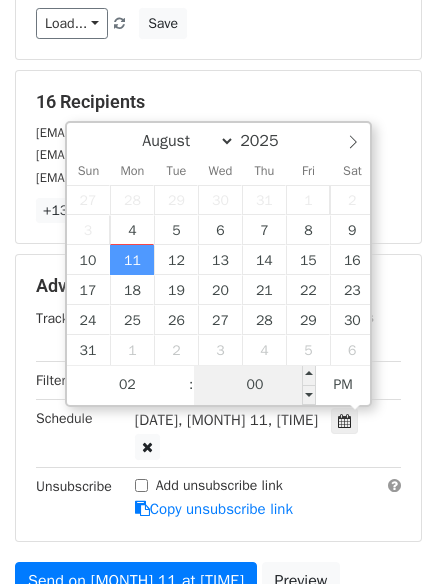 click on "00" at bounding box center [255, 385] 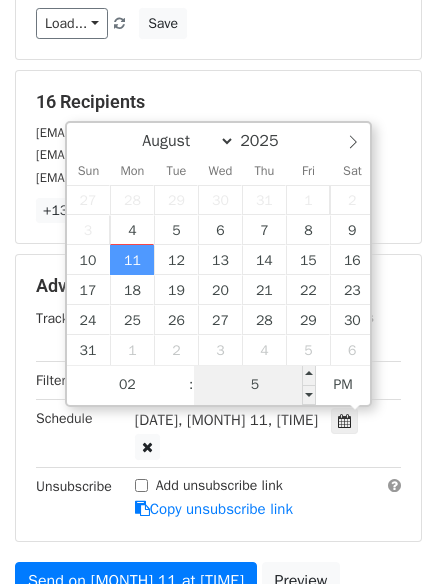 type on "50" 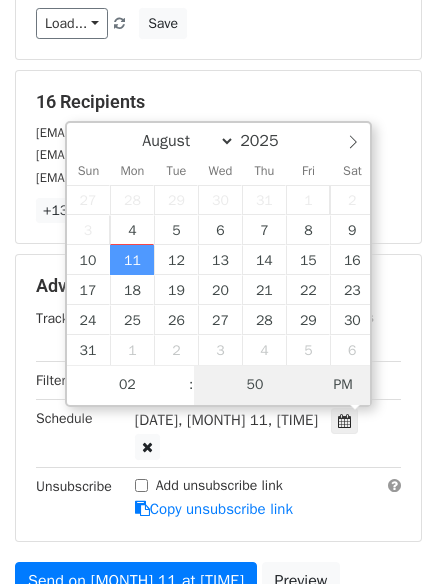 type on "[DATE] [TIME]" 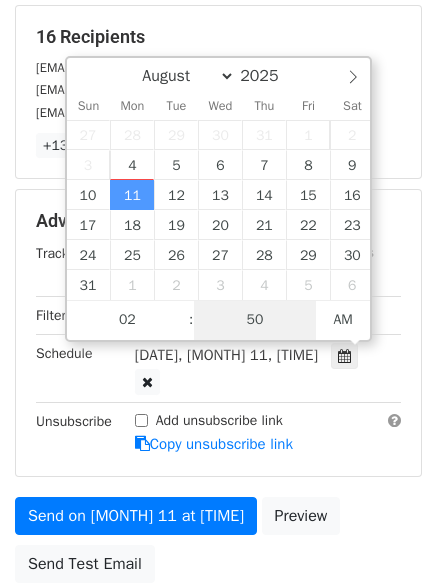 scroll, scrollTop: 410, scrollLeft: 0, axis: vertical 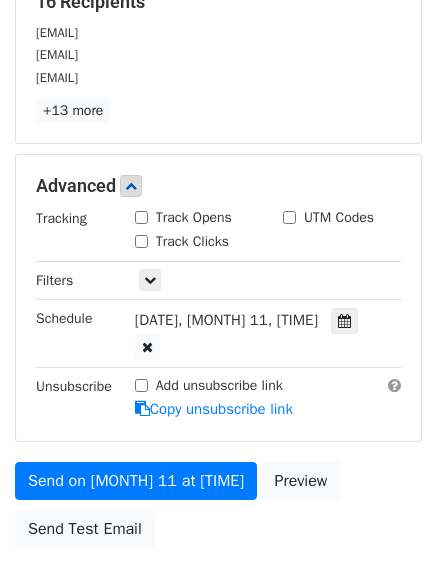 click on "Send on [MONTH] 11 at [TIME]
Preview
Send Test Email" at bounding box center (218, 510) 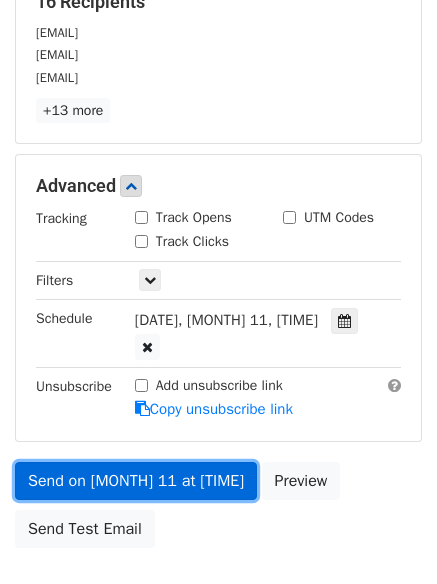 click on "Send on [MONTH] 11 at [TIME]" at bounding box center [136, 481] 